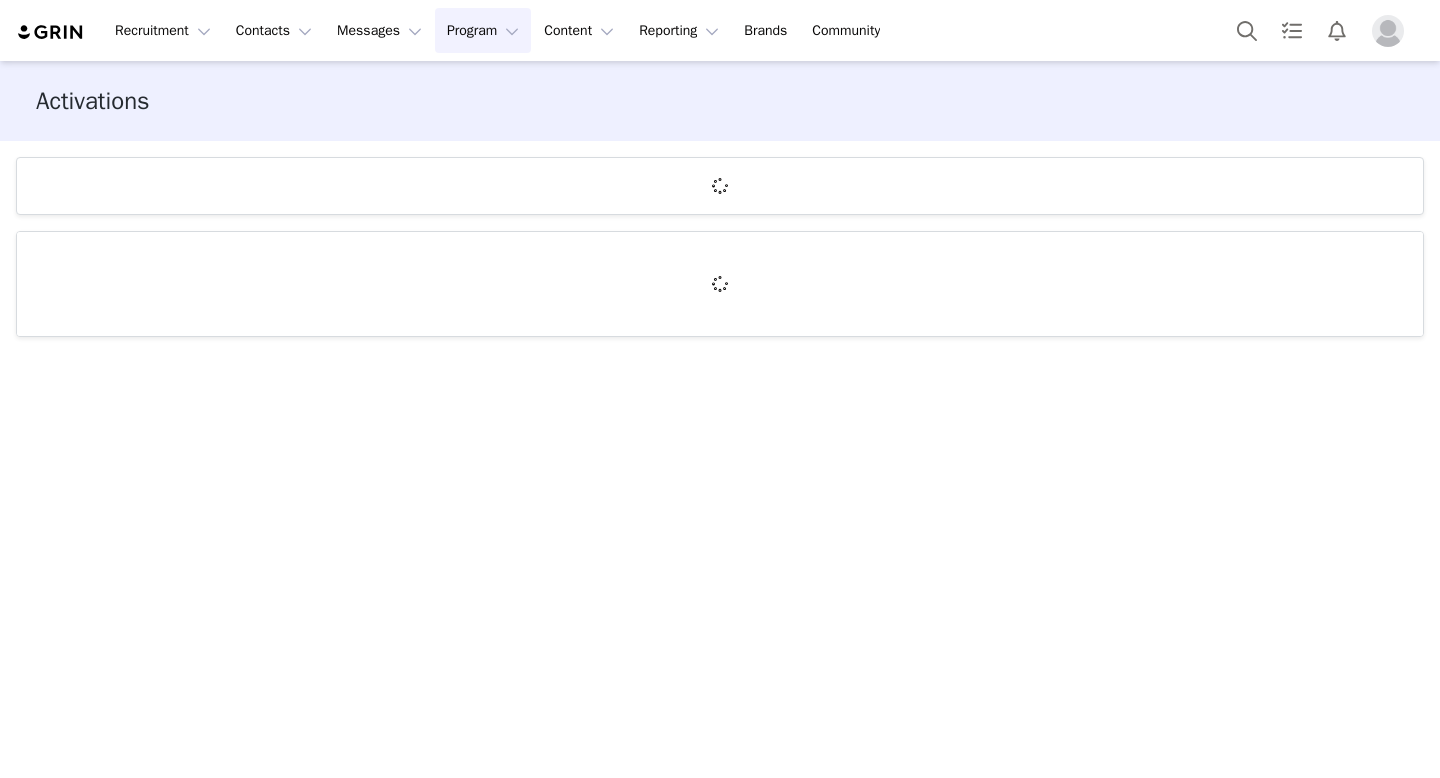 scroll, scrollTop: 0, scrollLeft: 0, axis: both 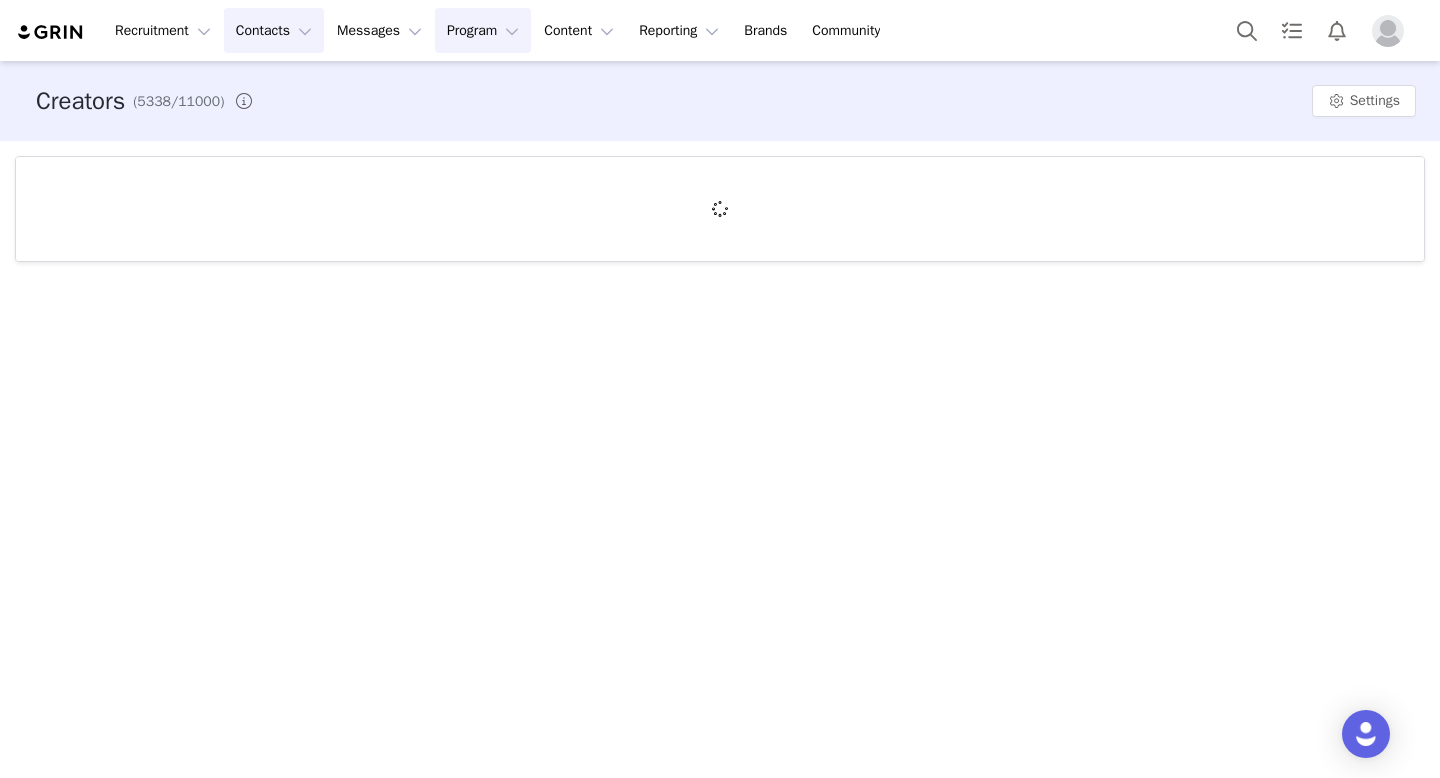 click on "Program Program" at bounding box center (483, 30) 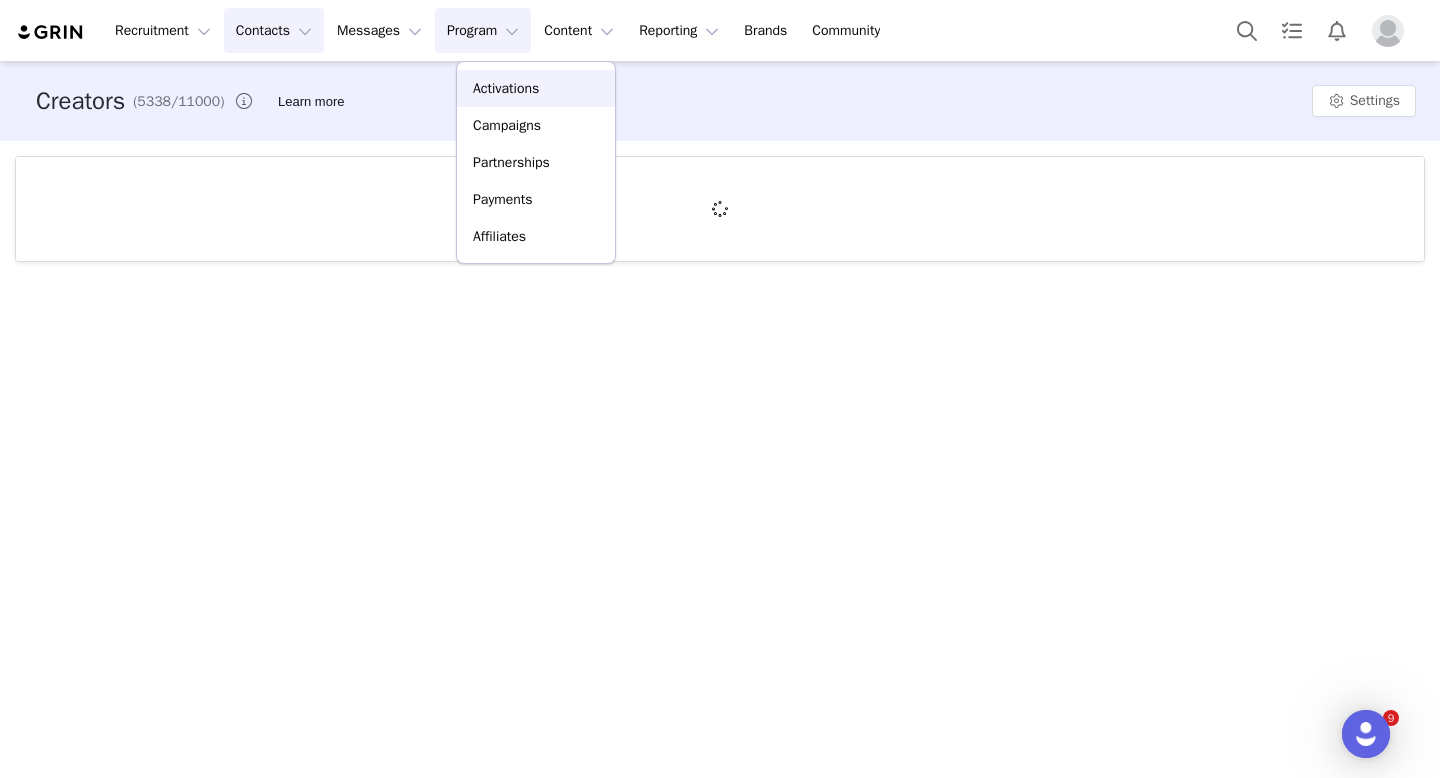 scroll, scrollTop: 0, scrollLeft: 0, axis: both 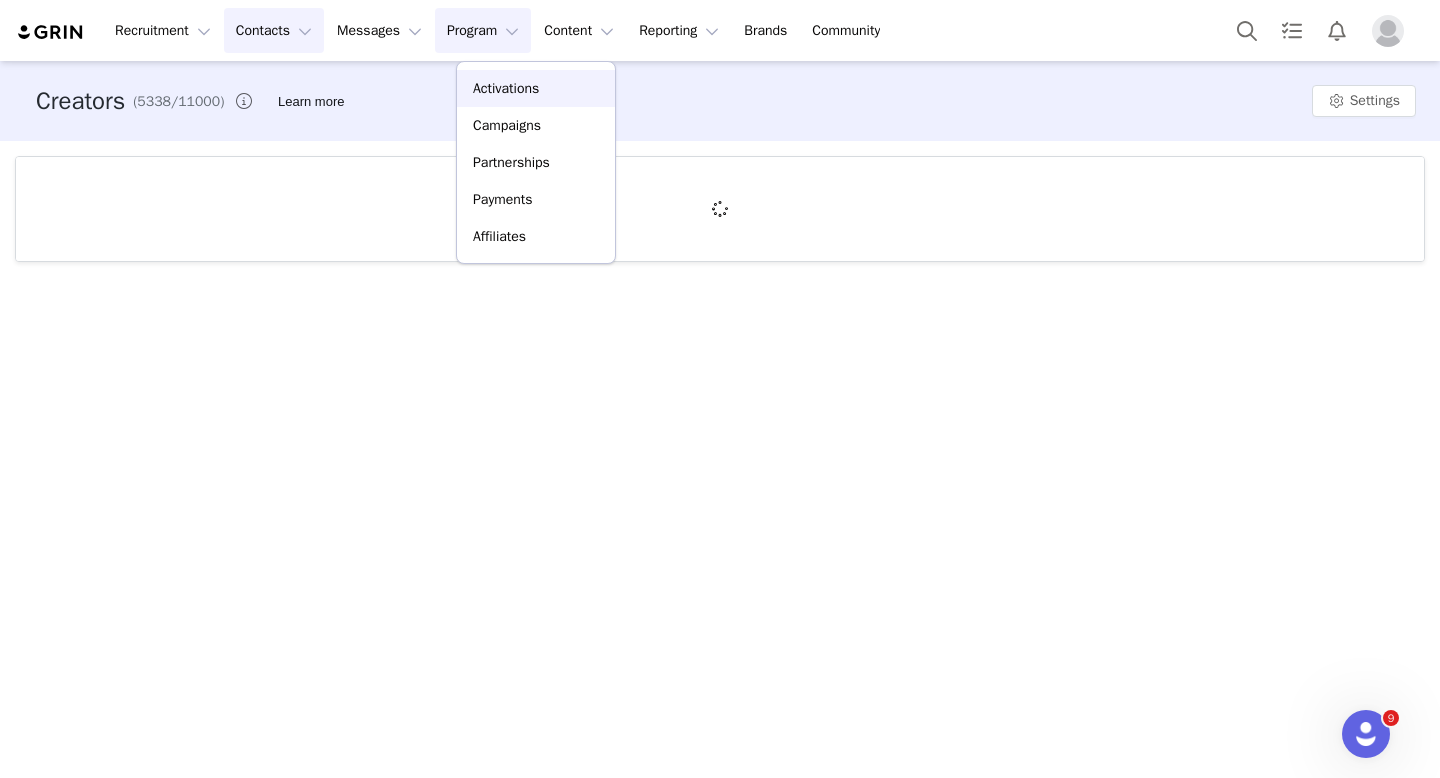 click on "Activations" at bounding box center [536, 88] 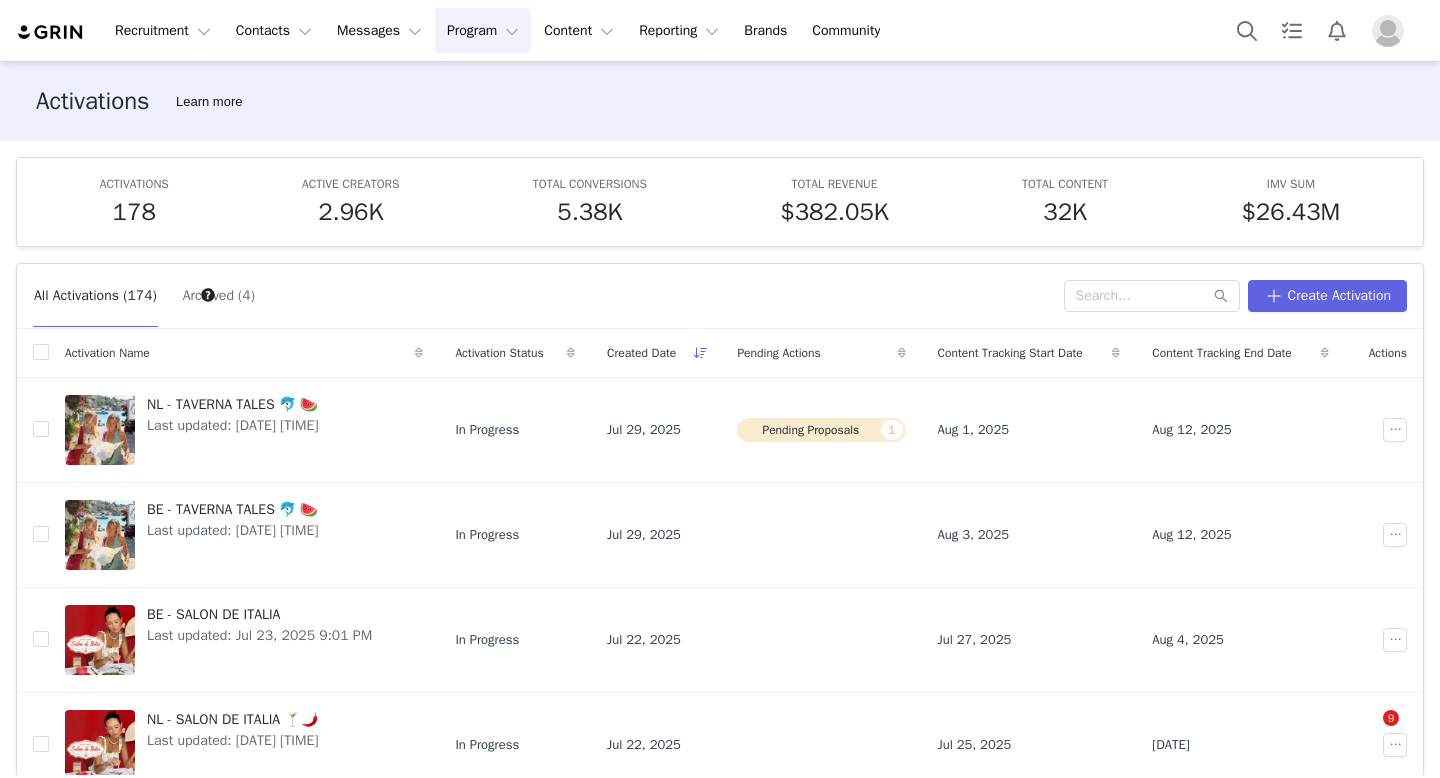 scroll, scrollTop: 0, scrollLeft: 0, axis: both 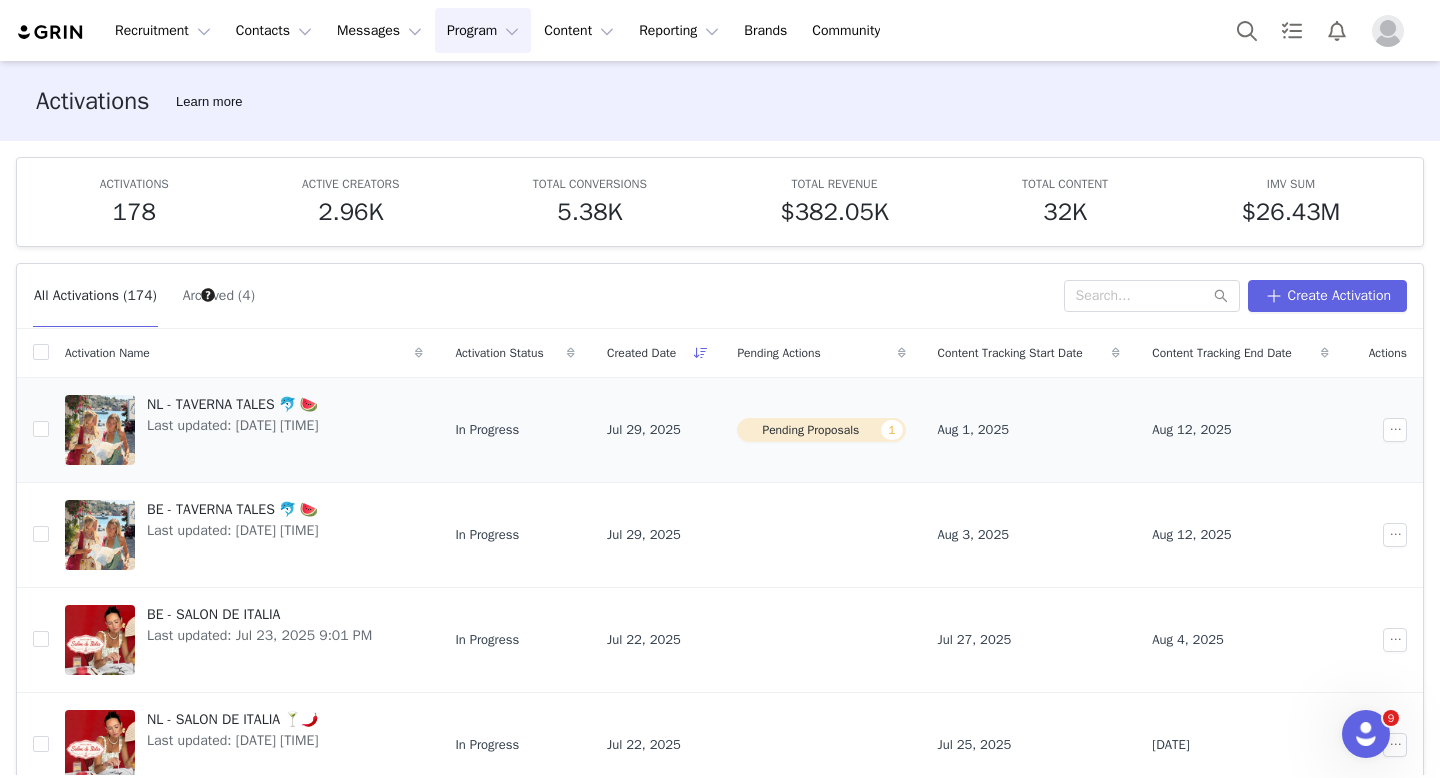 click on "NL - TAVERNA TALES 🐬 🍉 Last updated: [DATE] [TIME]" at bounding box center [232, 430] 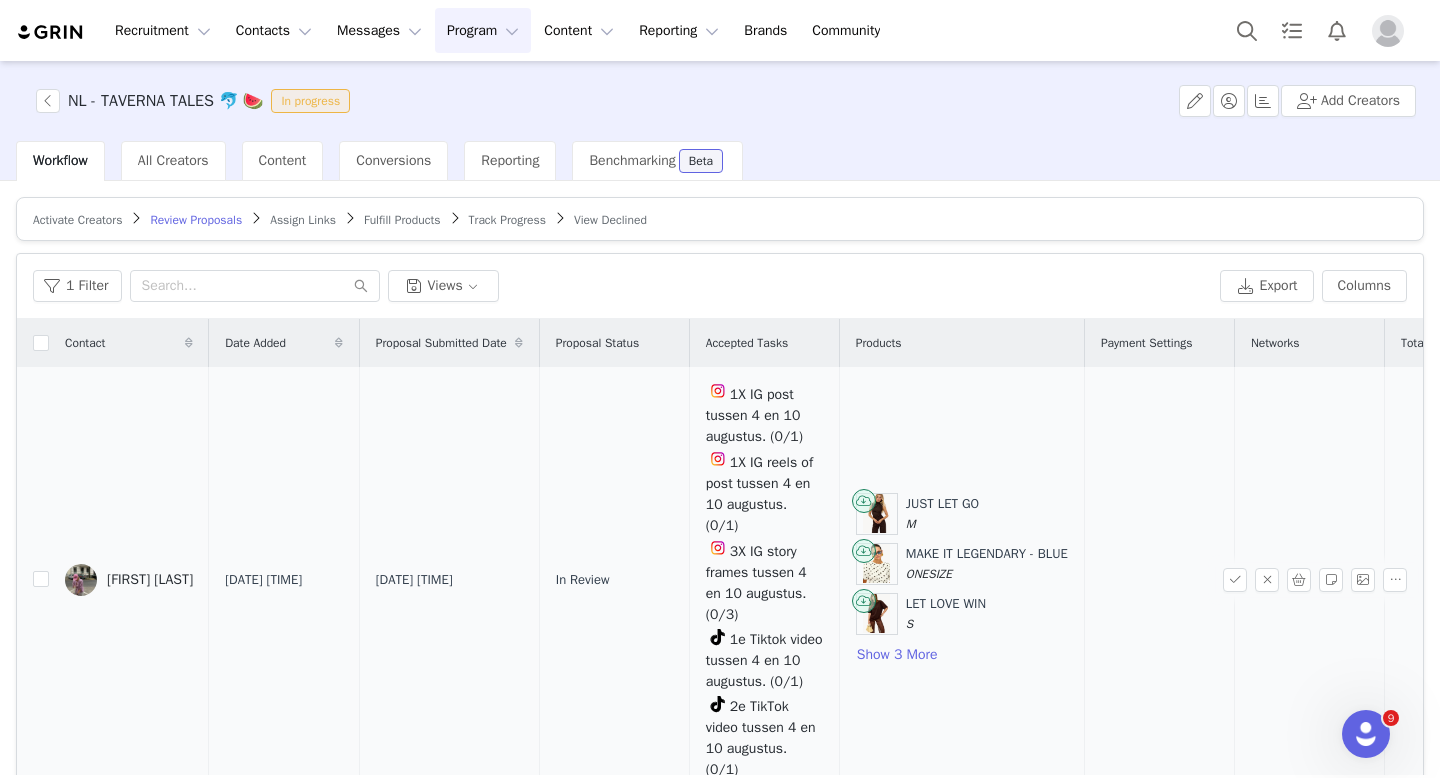 scroll, scrollTop: 13, scrollLeft: 0, axis: vertical 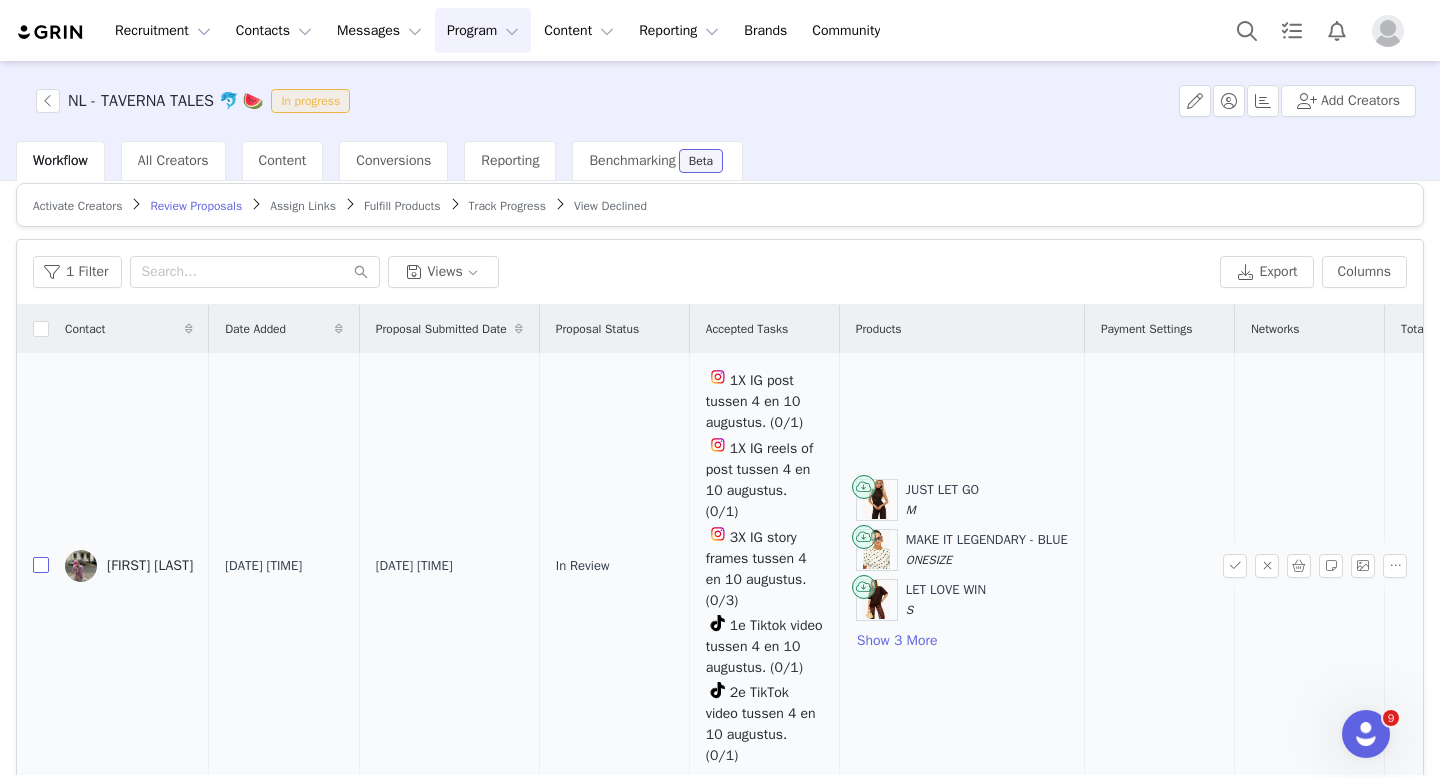 click at bounding box center (41, 565) 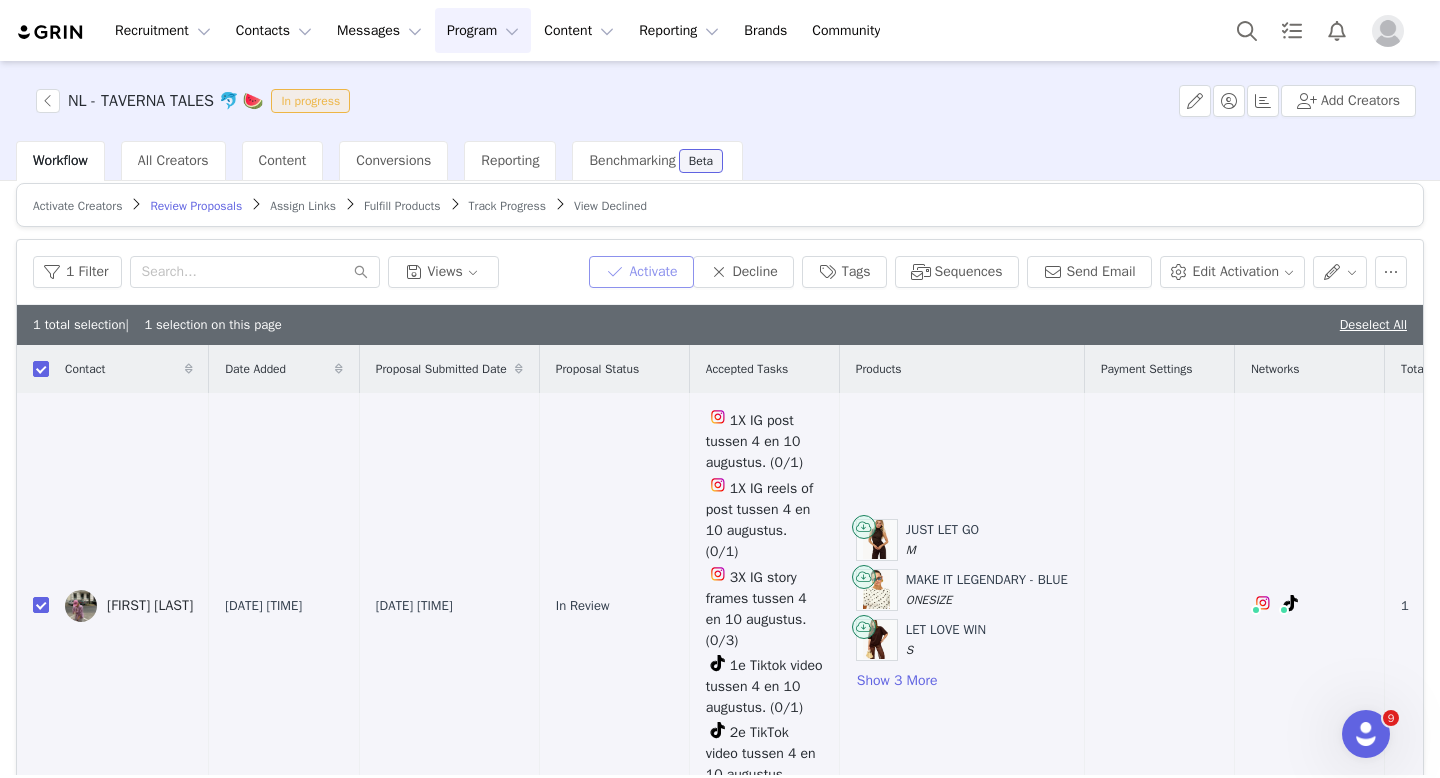 click on "Activate" at bounding box center (641, 272) 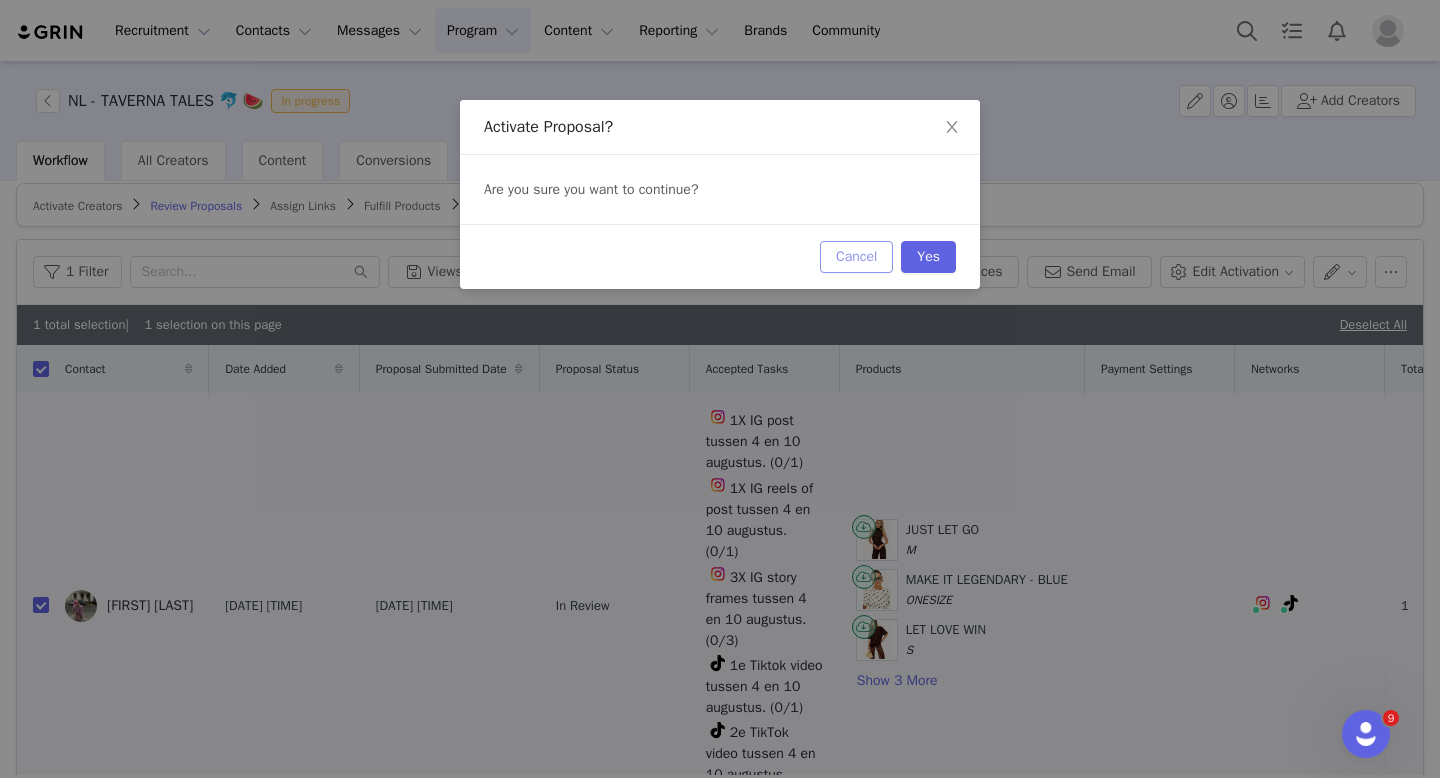 click on "Cancel" at bounding box center [856, 257] 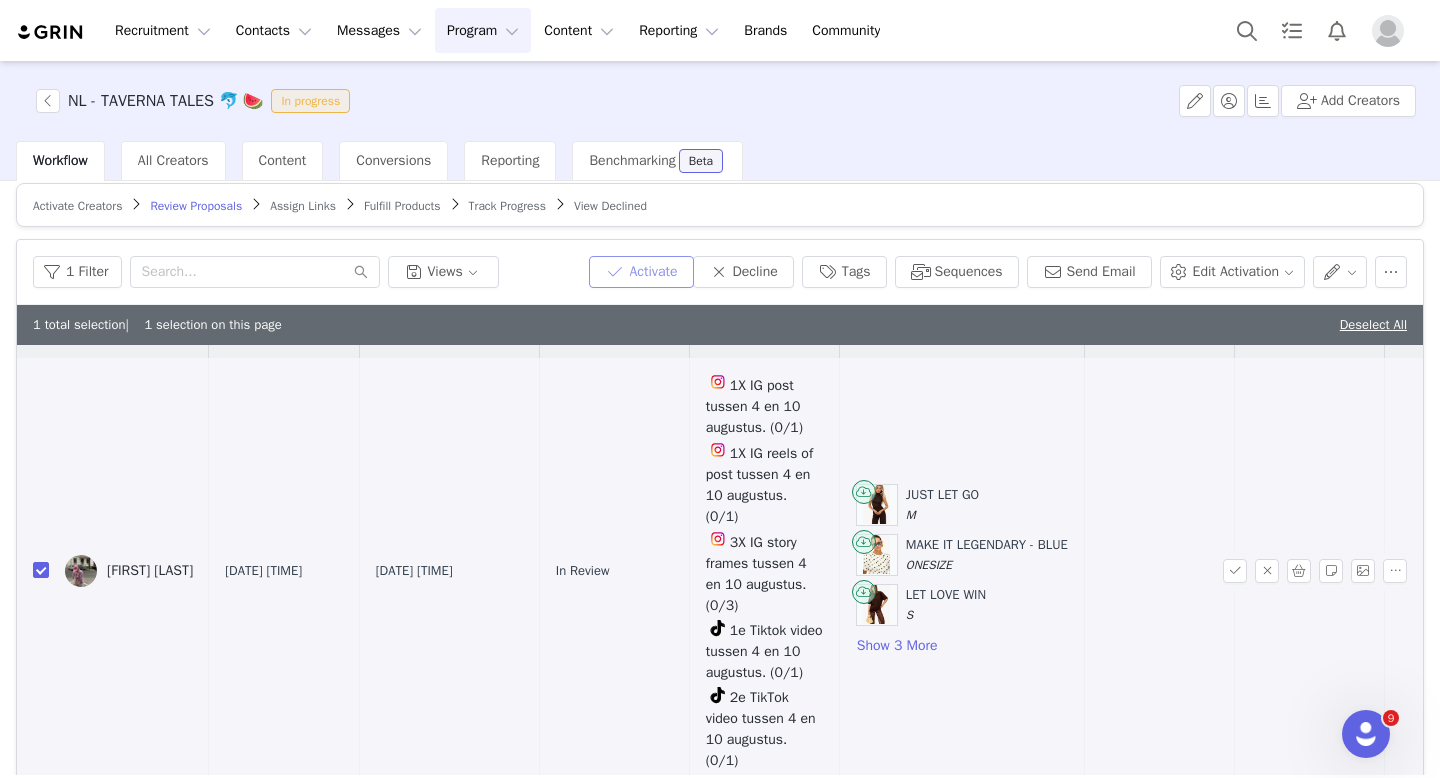 scroll, scrollTop: 0, scrollLeft: 0, axis: both 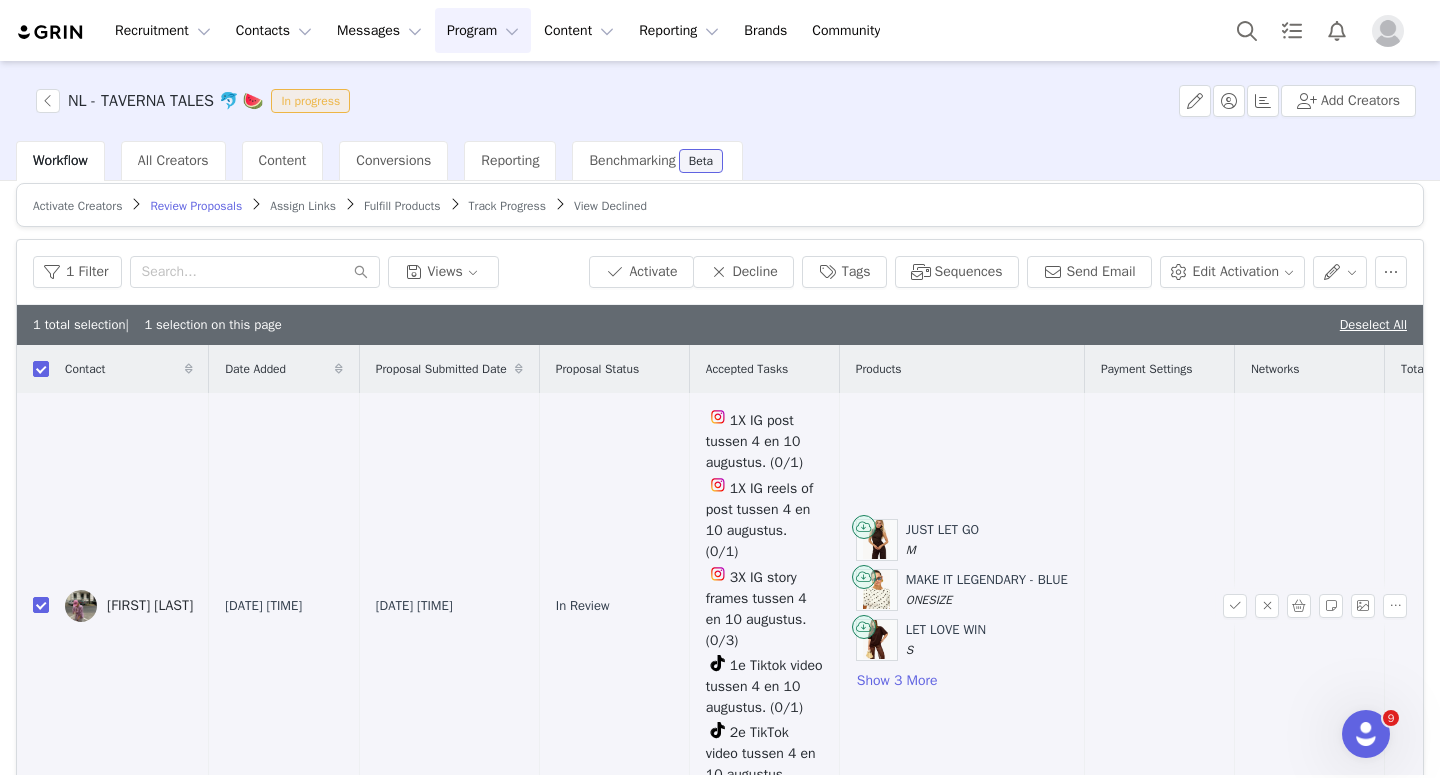 click on "[FIRST] [LAST]" at bounding box center [150, 606] 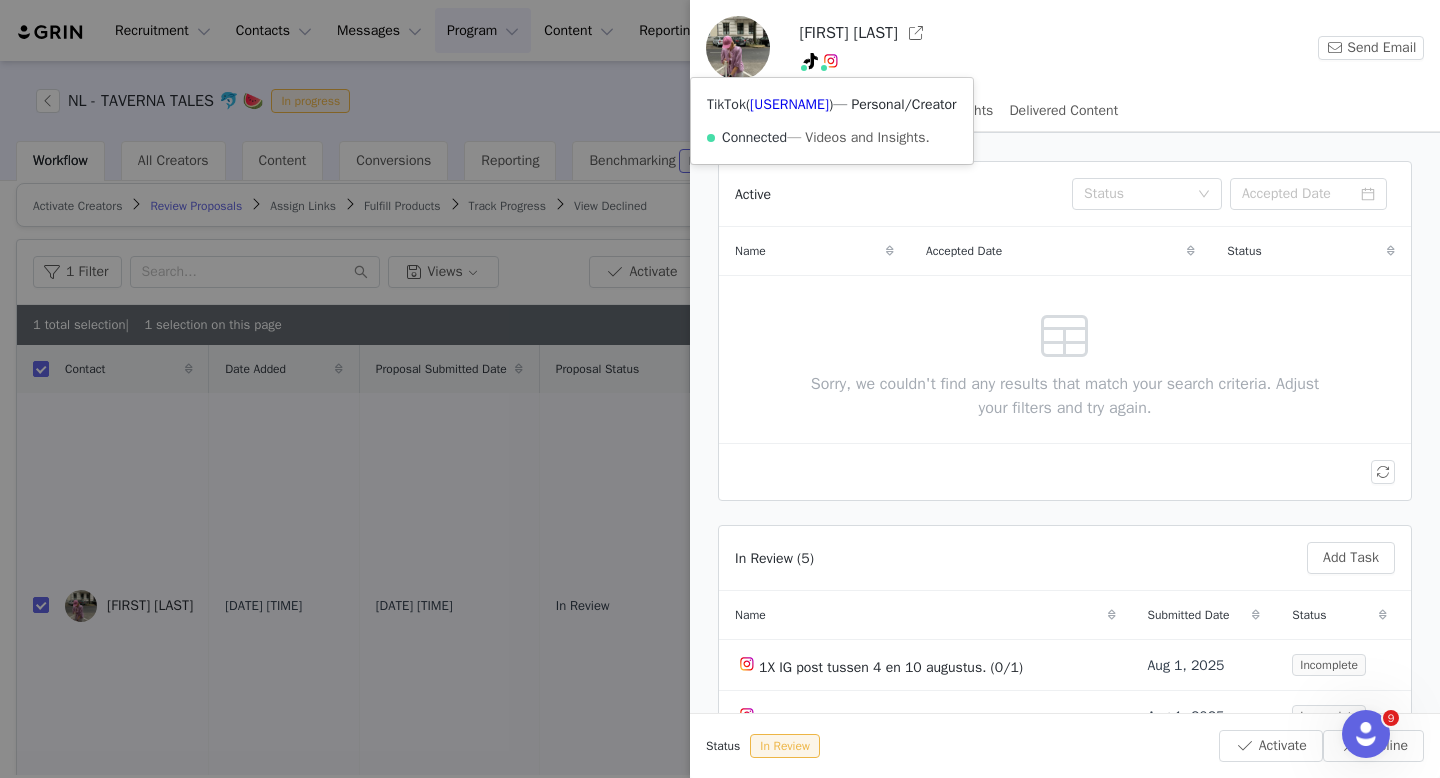 click on "TikTok  (   [USERNAME]   )   — Personal/Creator  Connected  — Videos and Insights." at bounding box center (832, 121) 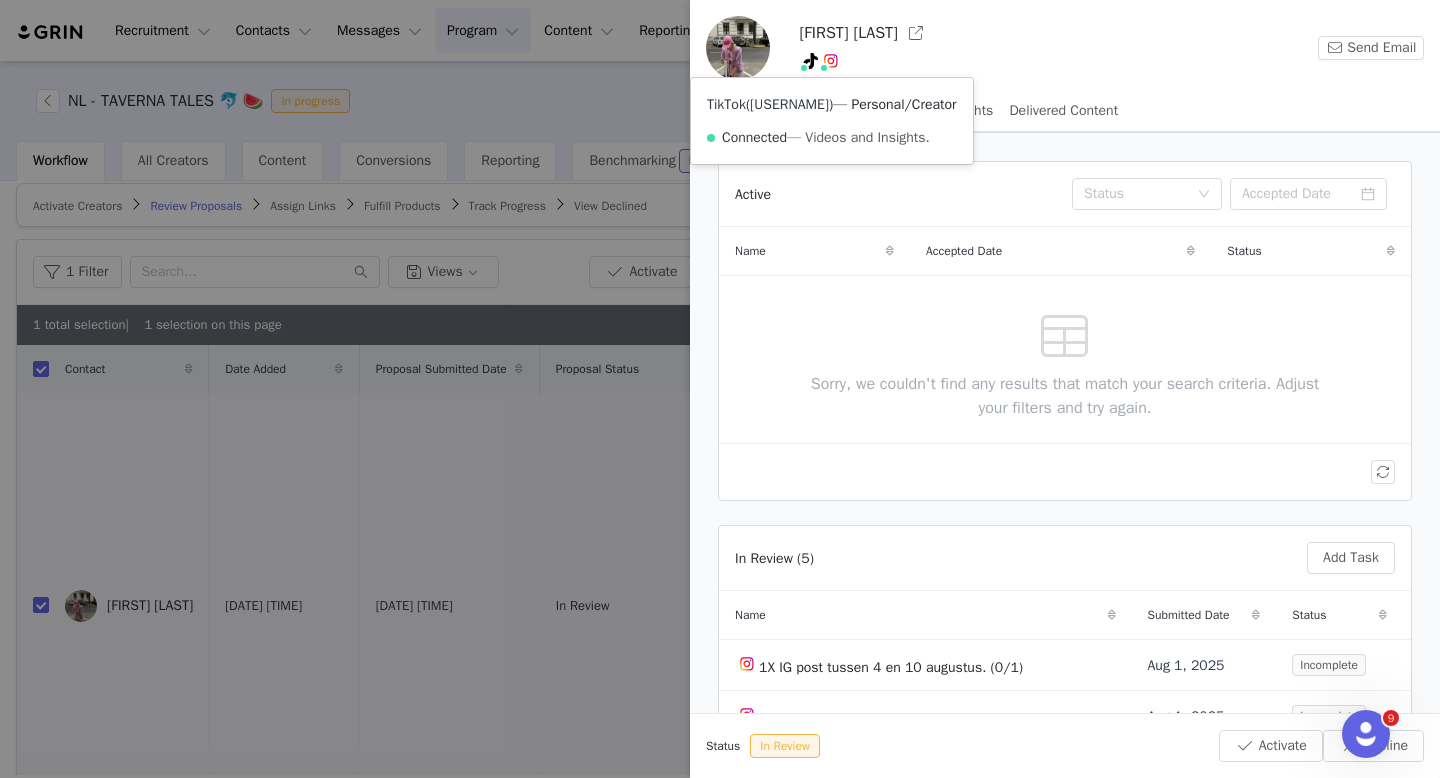 click on "[USERNAME]" at bounding box center [789, 104] 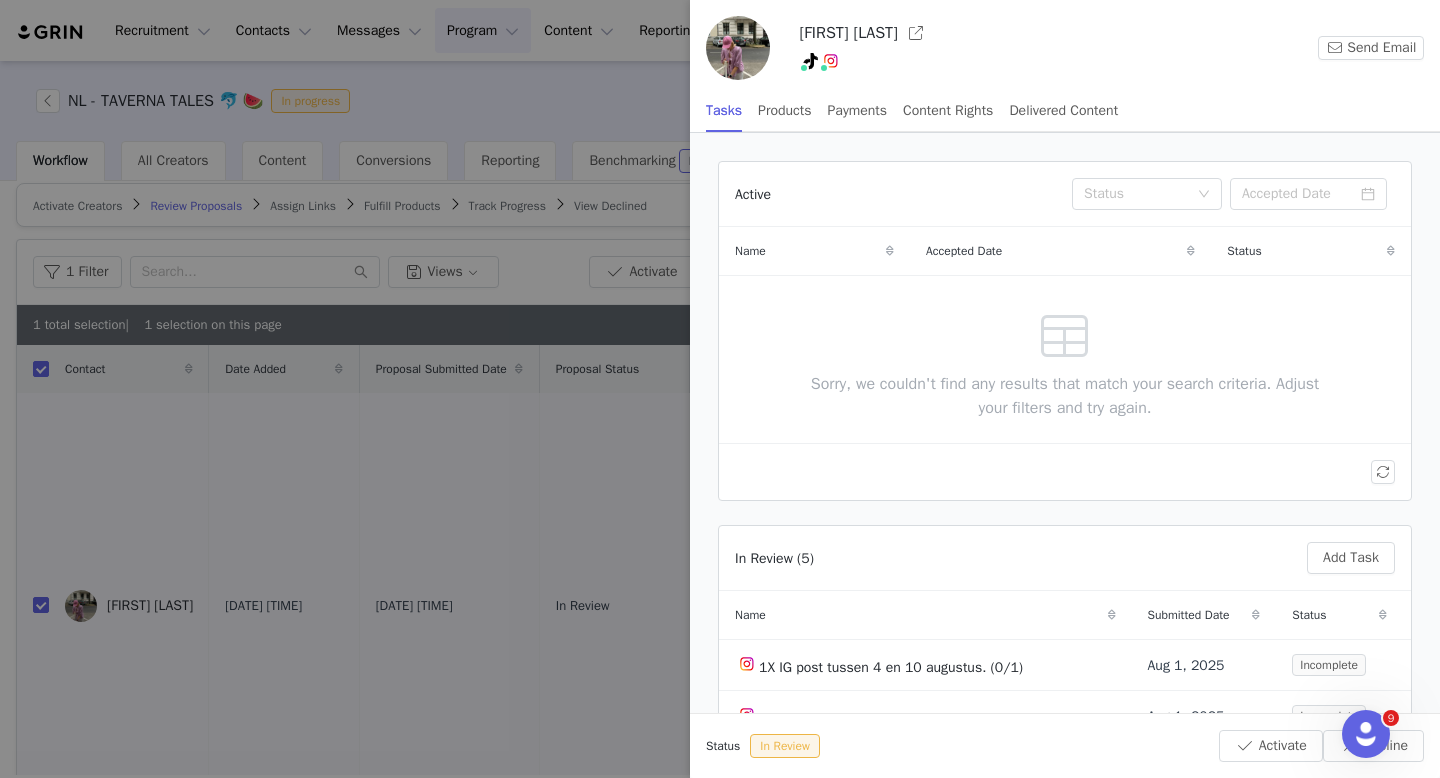 click at bounding box center (720, 389) 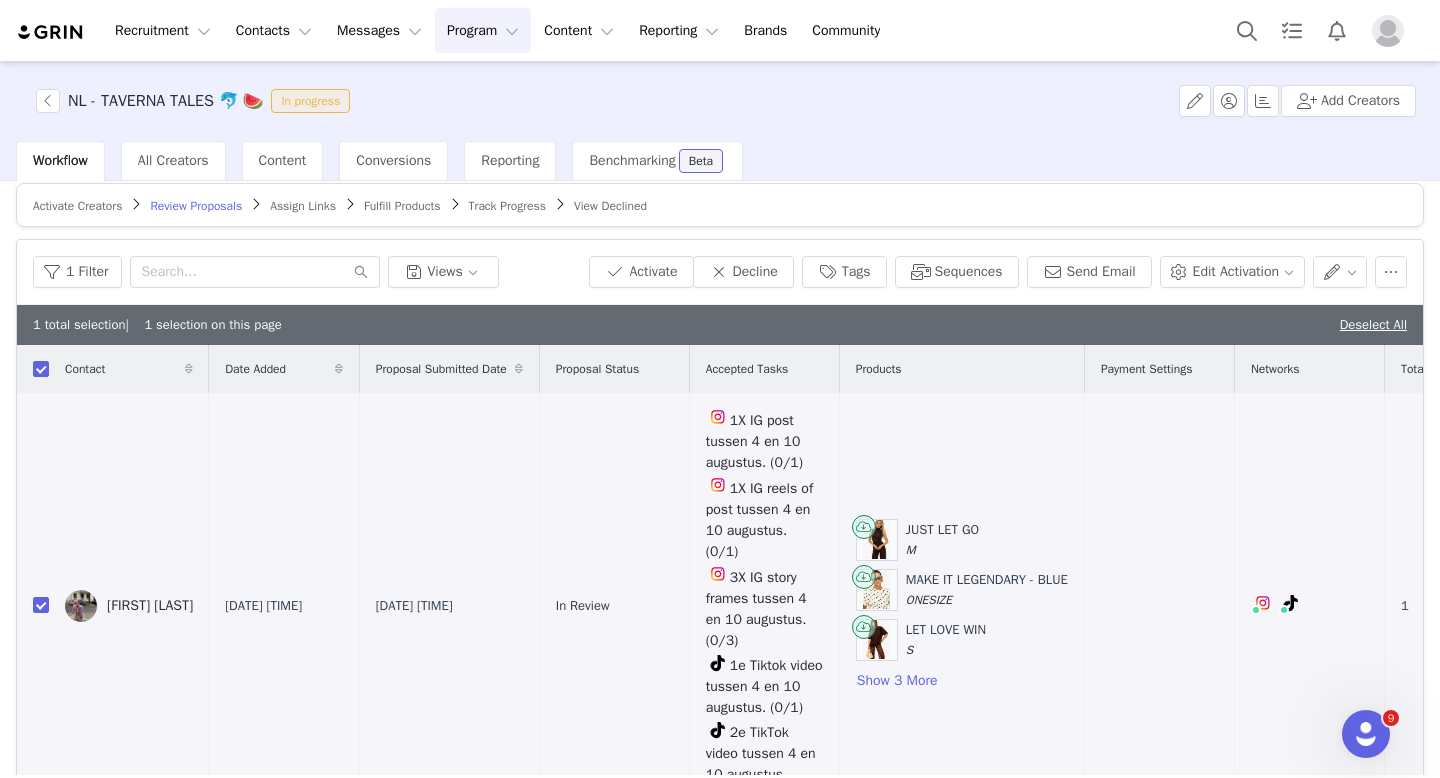 scroll, scrollTop: 53, scrollLeft: 0, axis: vertical 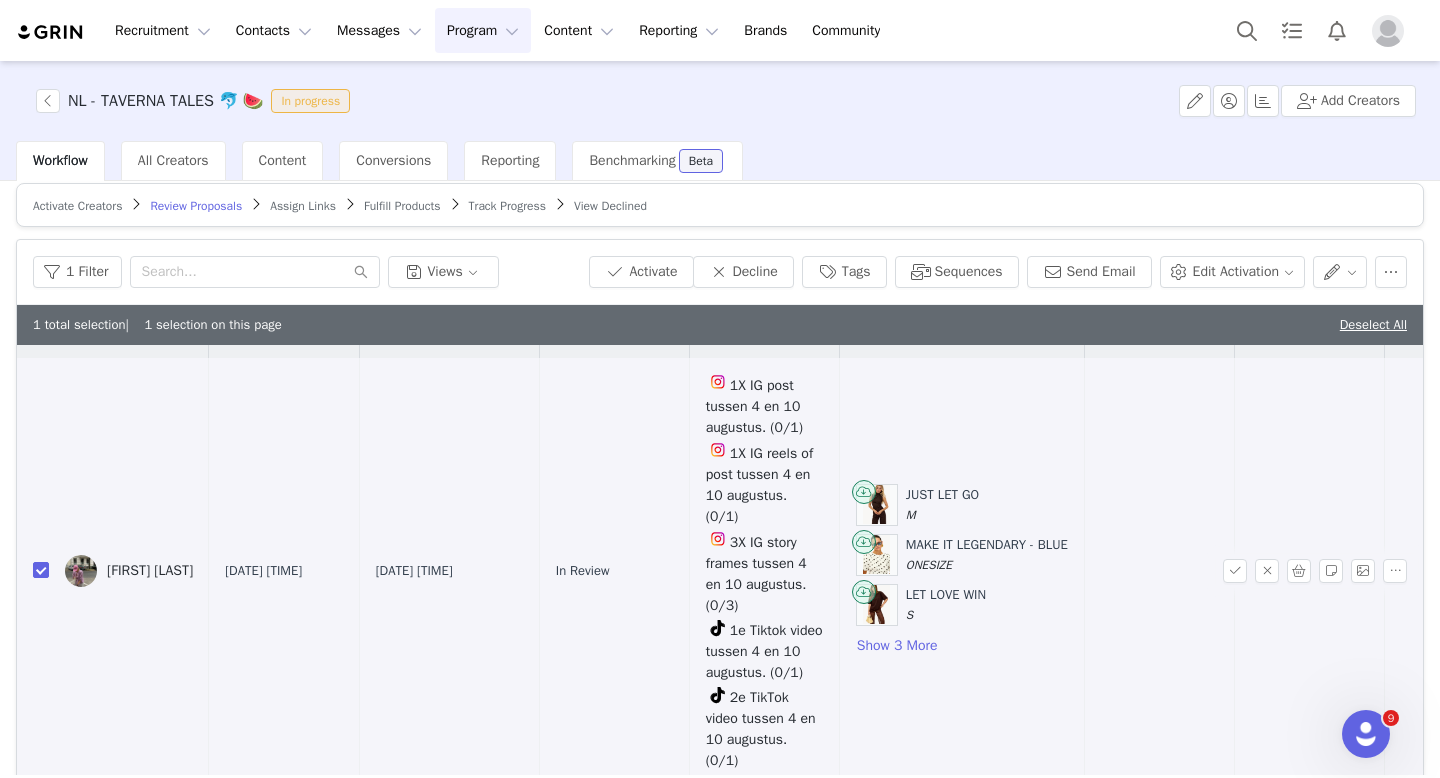 click on "[FIRST] [LAST]" at bounding box center [150, 571] 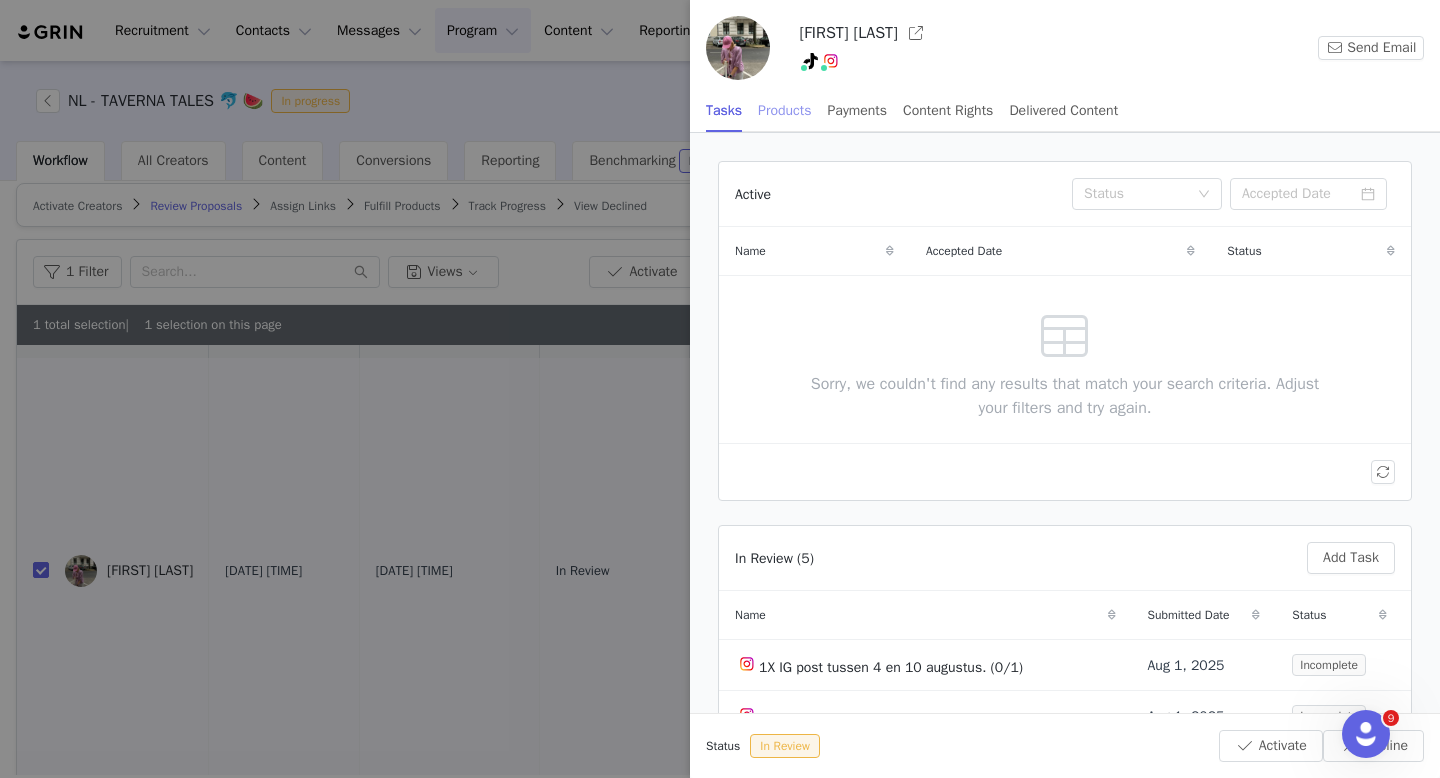 click on "Products" at bounding box center (784, 110) 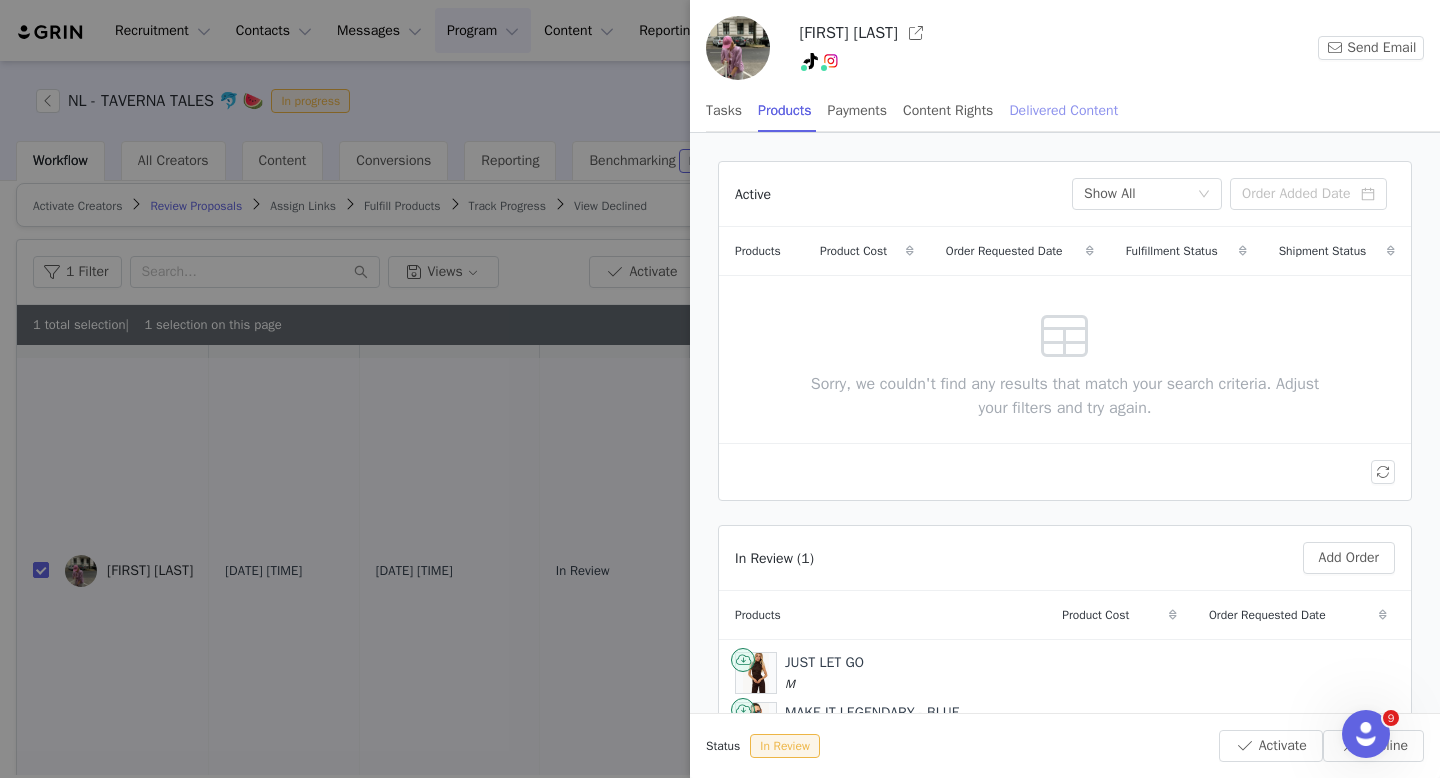 click on "Delivered Content" at bounding box center (1063, 110) 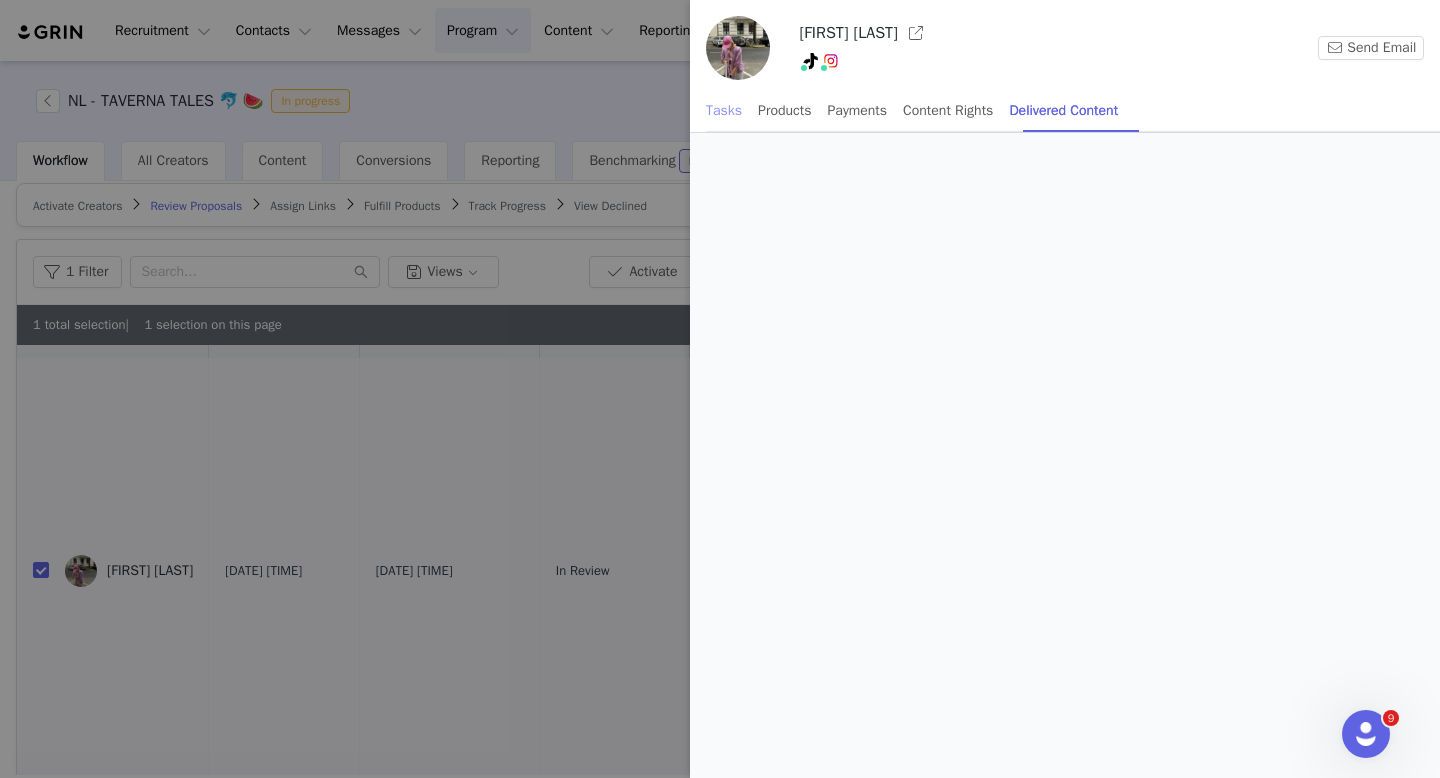 click on "Tasks" at bounding box center (724, 110) 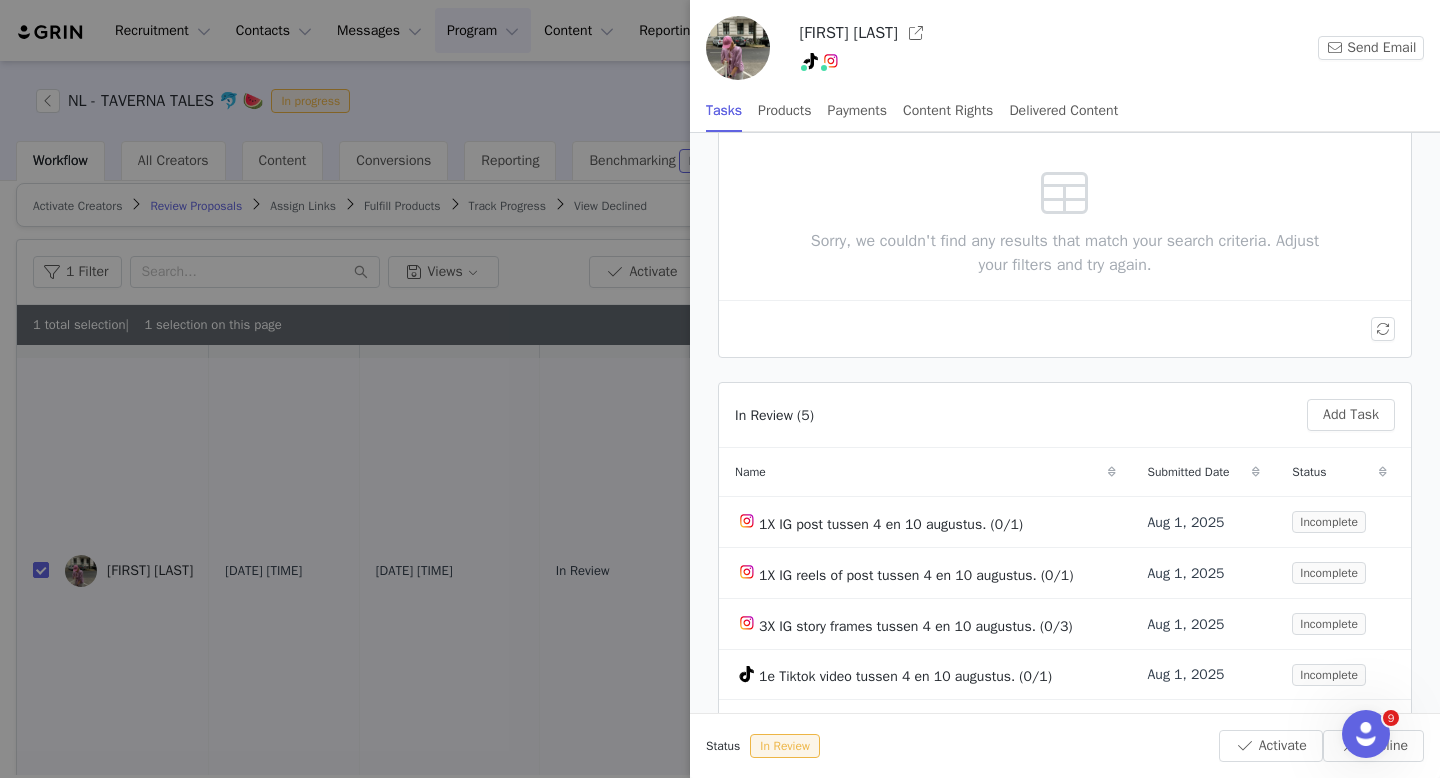 scroll, scrollTop: 286, scrollLeft: 0, axis: vertical 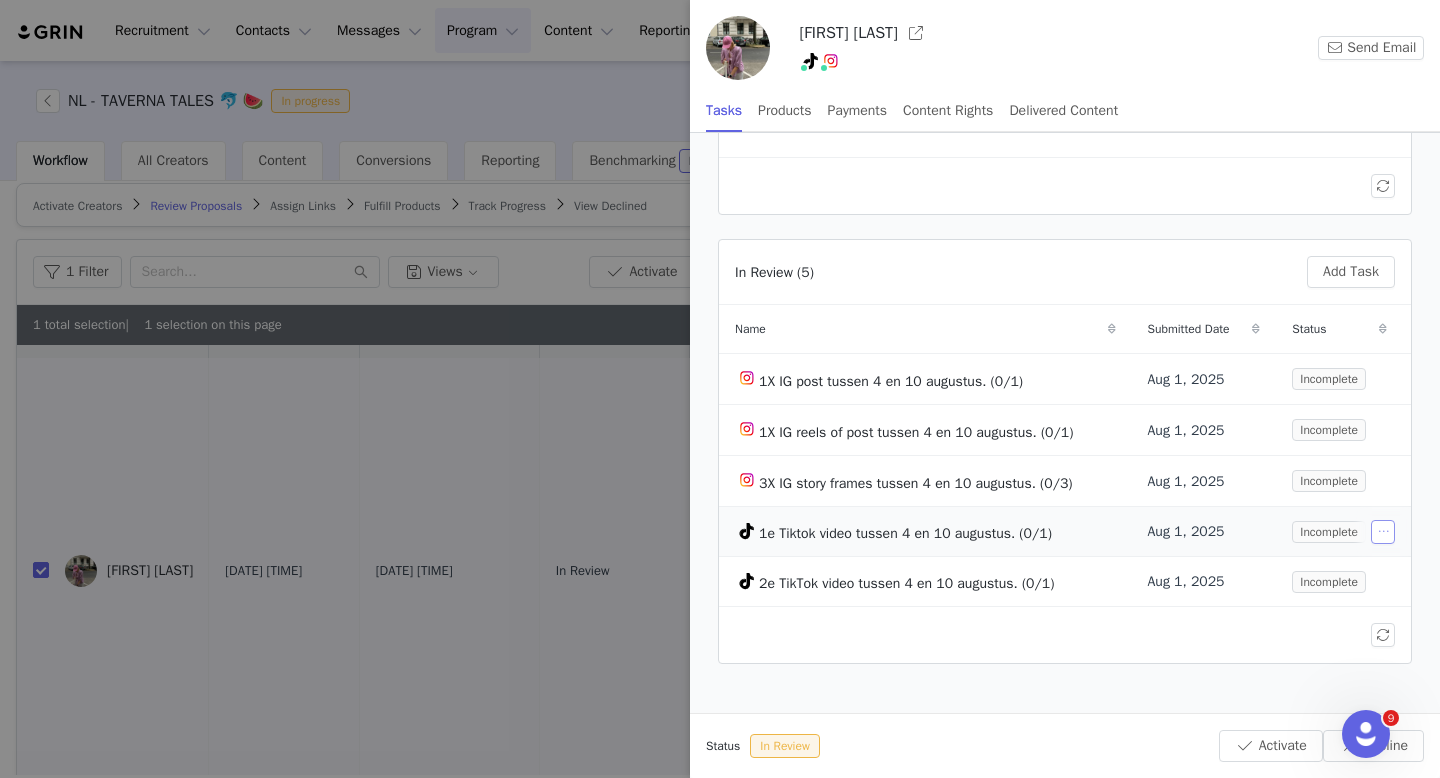 click at bounding box center (1383, 532) 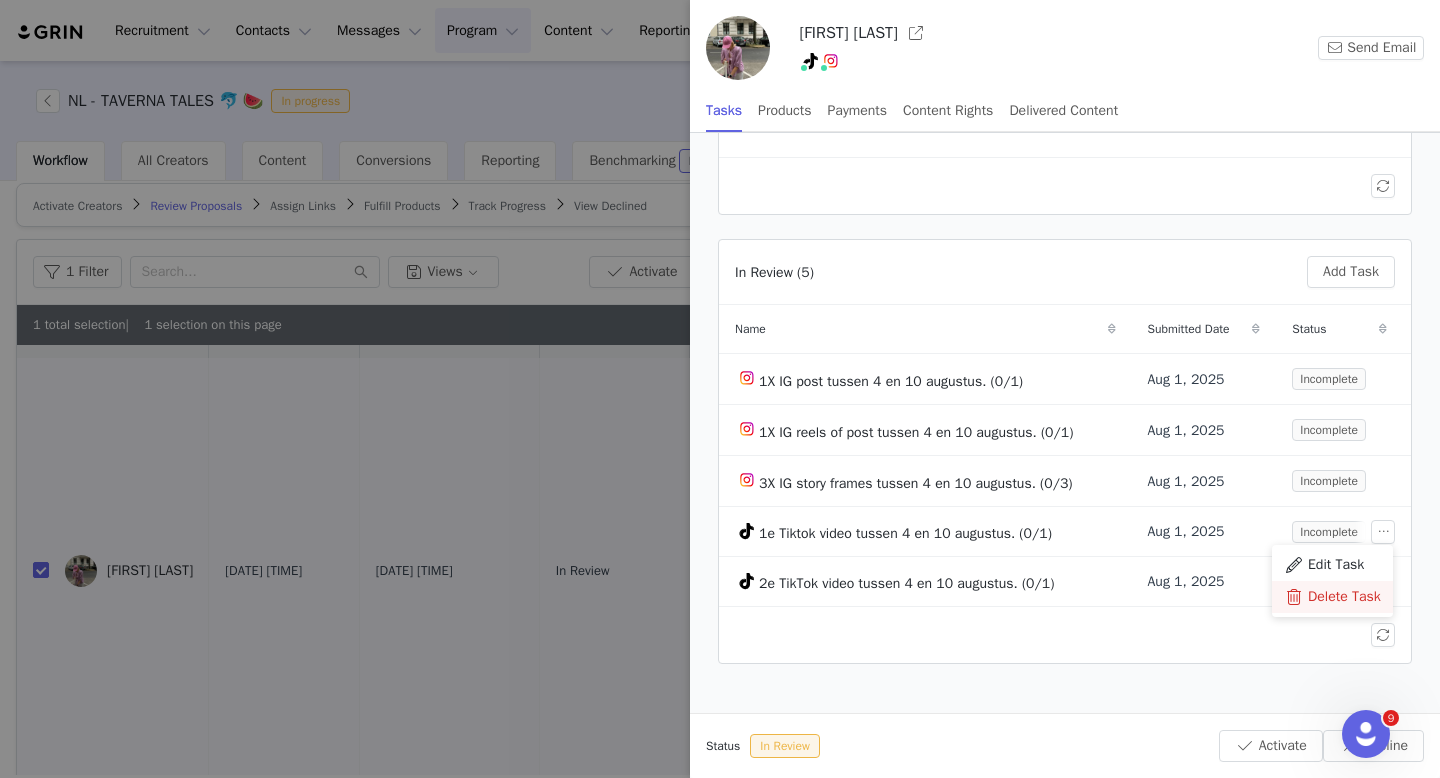 click on "Delete Task" at bounding box center (1344, 597) 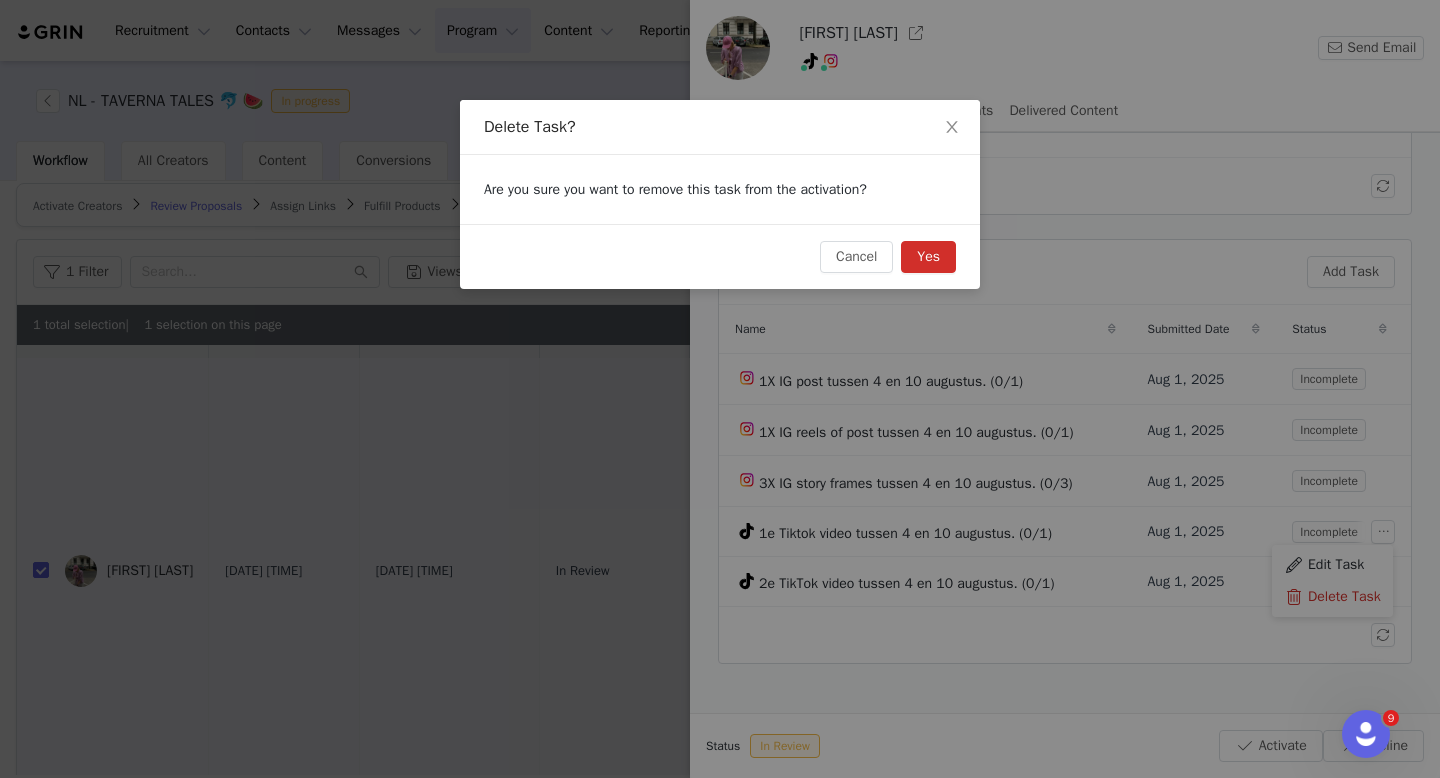 click on "Yes" at bounding box center (928, 257) 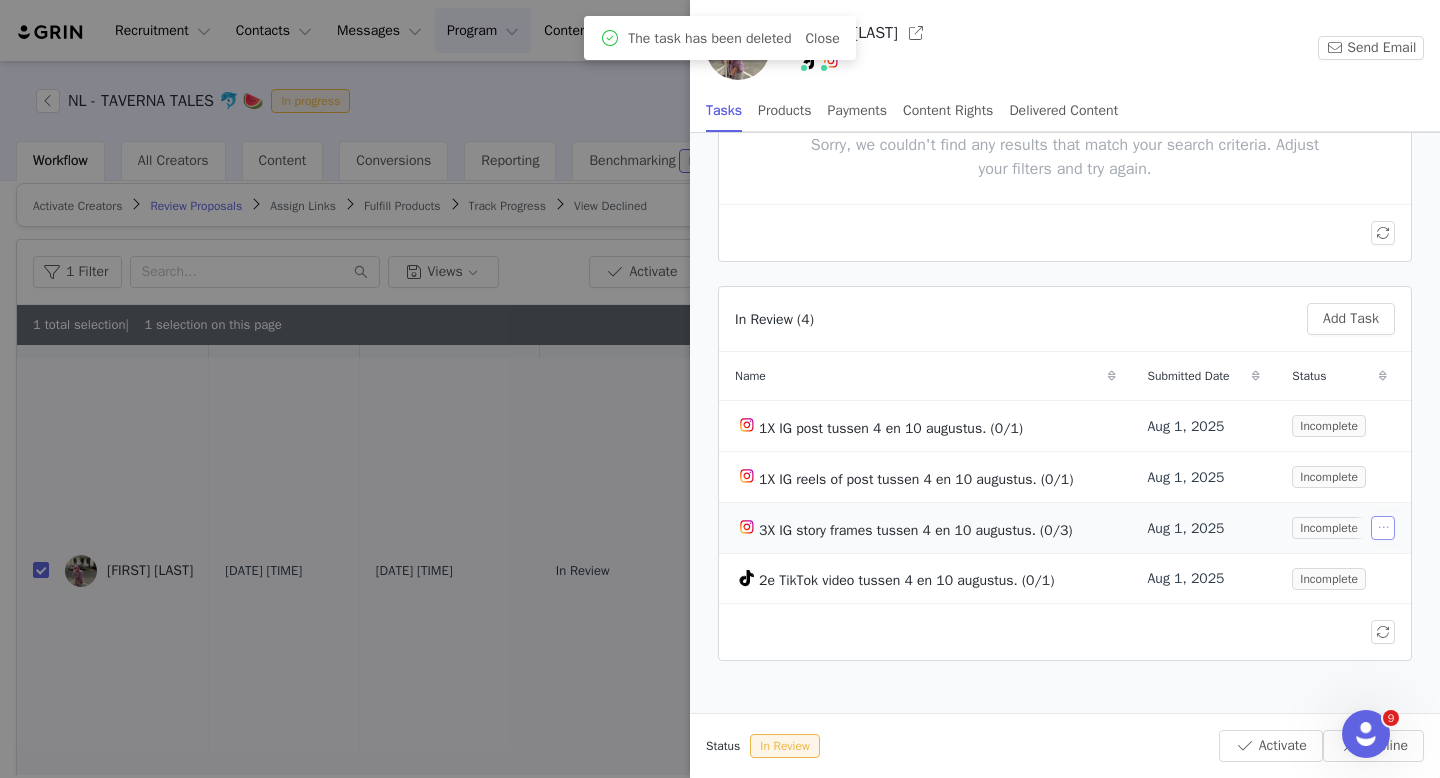 scroll, scrollTop: 237, scrollLeft: 0, axis: vertical 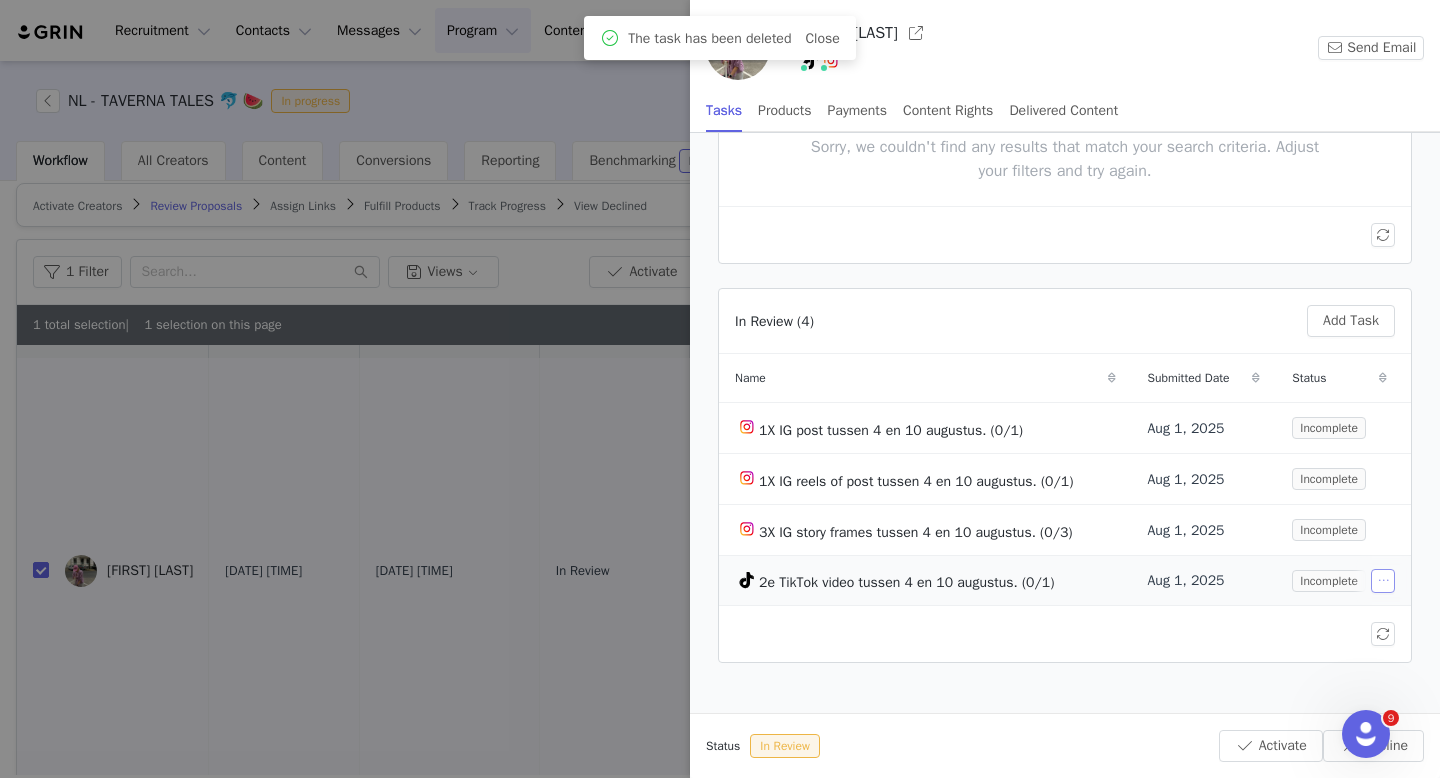 click at bounding box center [1383, 581] 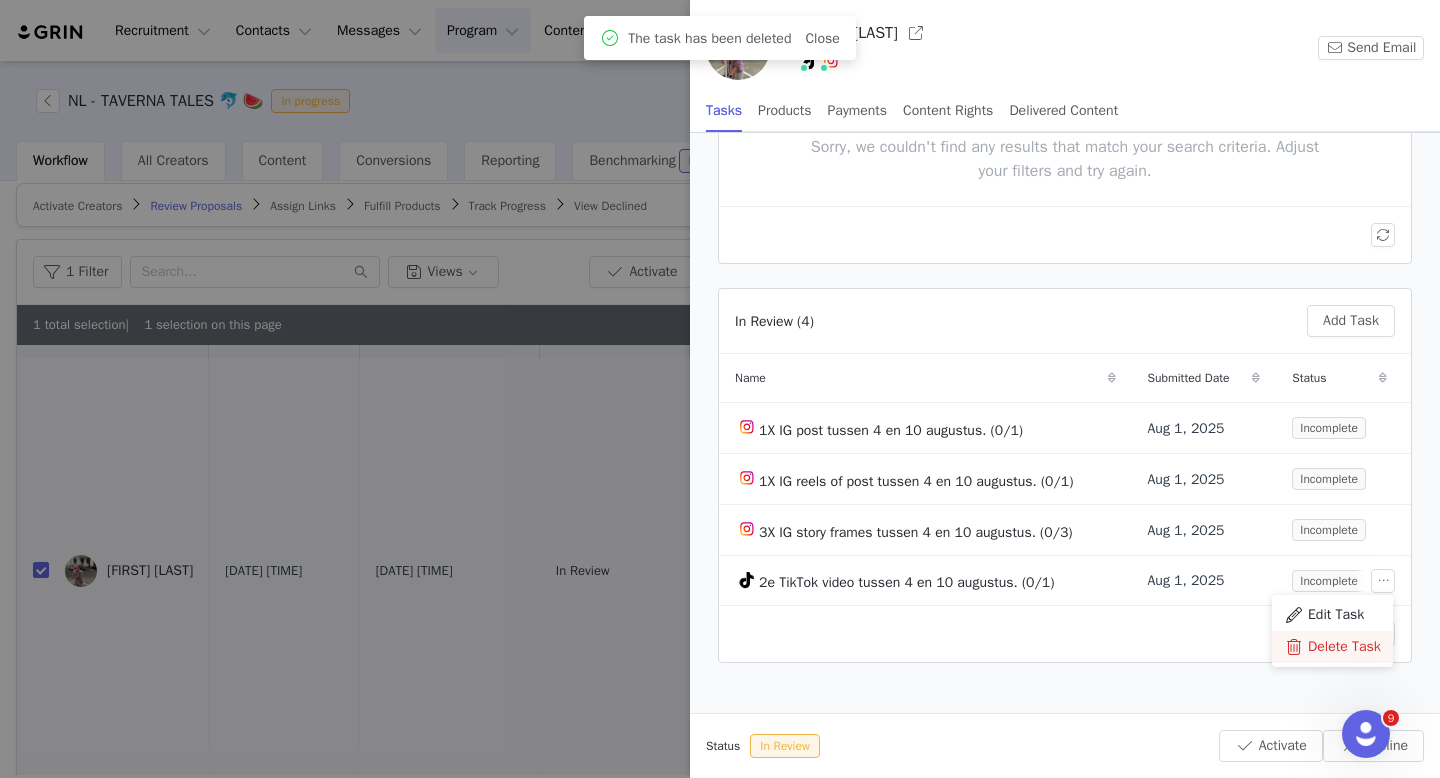 click at bounding box center [1294, 647] 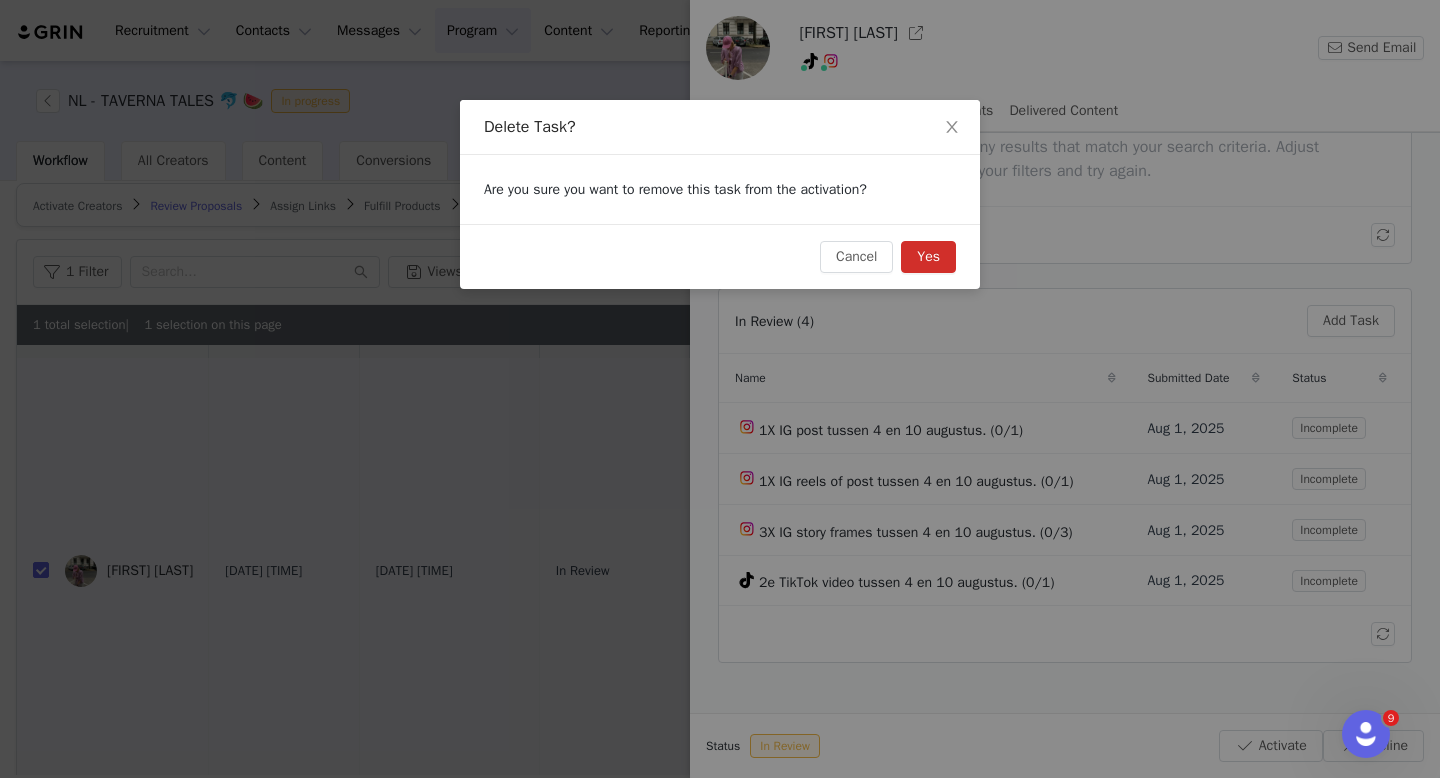 click on "Yes" at bounding box center (928, 257) 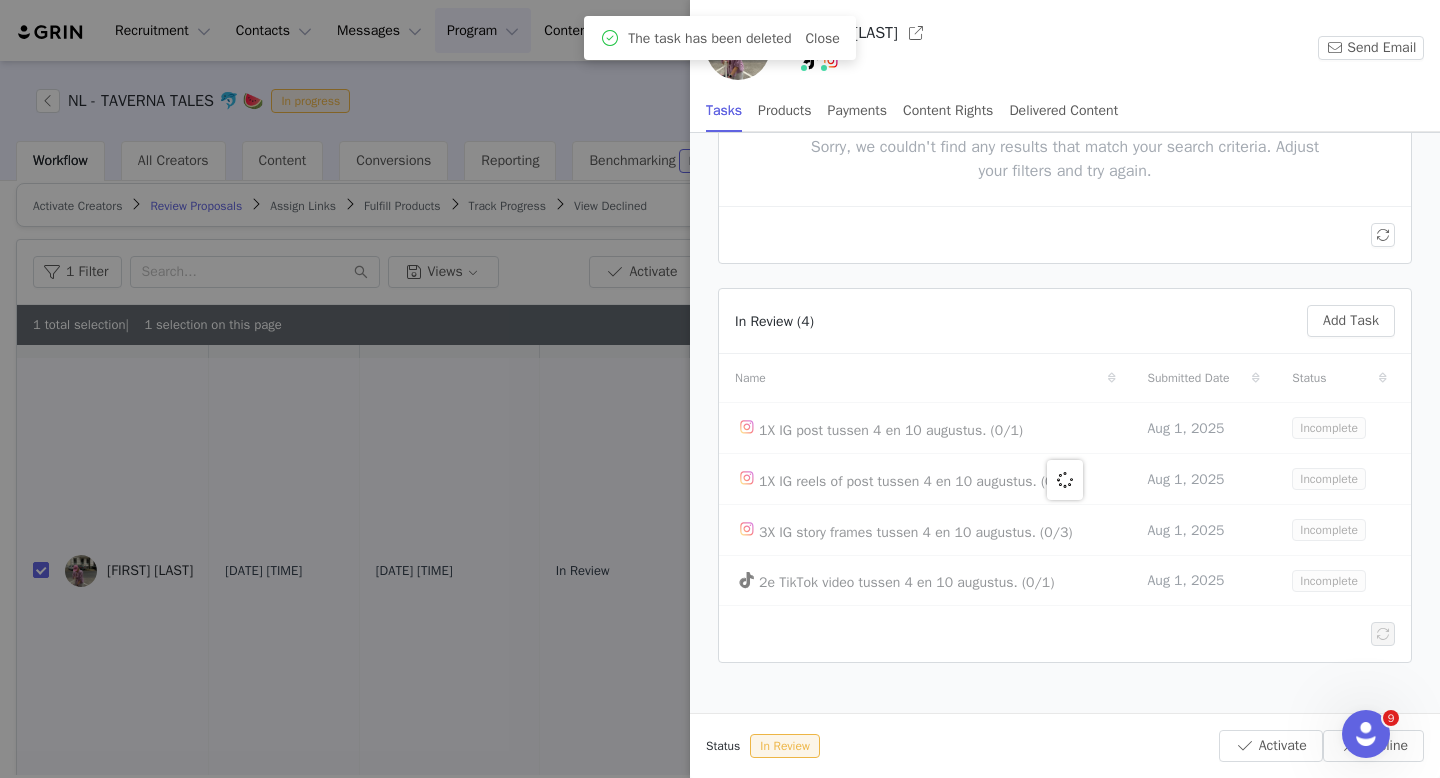 scroll, scrollTop: 187, scrollLeft: 0, axis: vertical 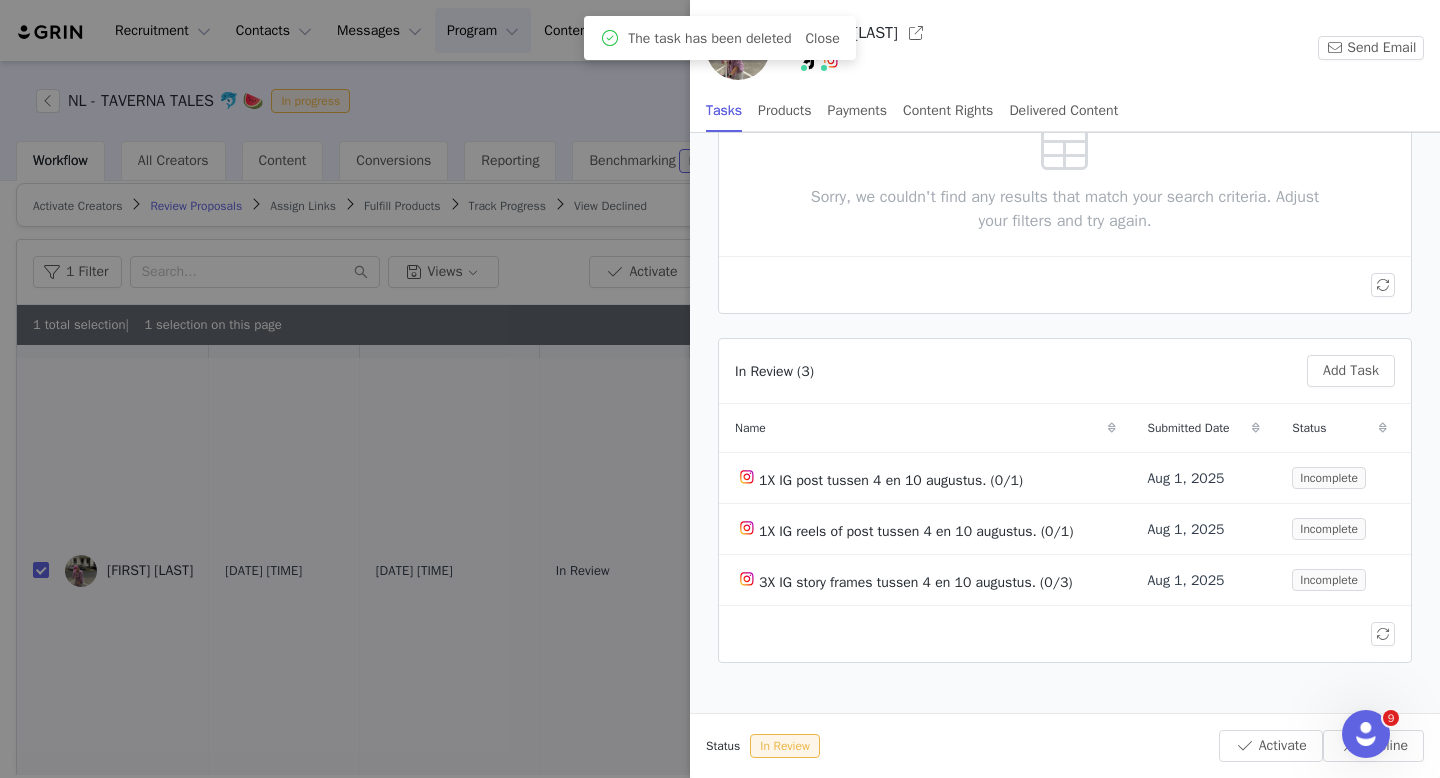 click at bounding box center [720, 389] 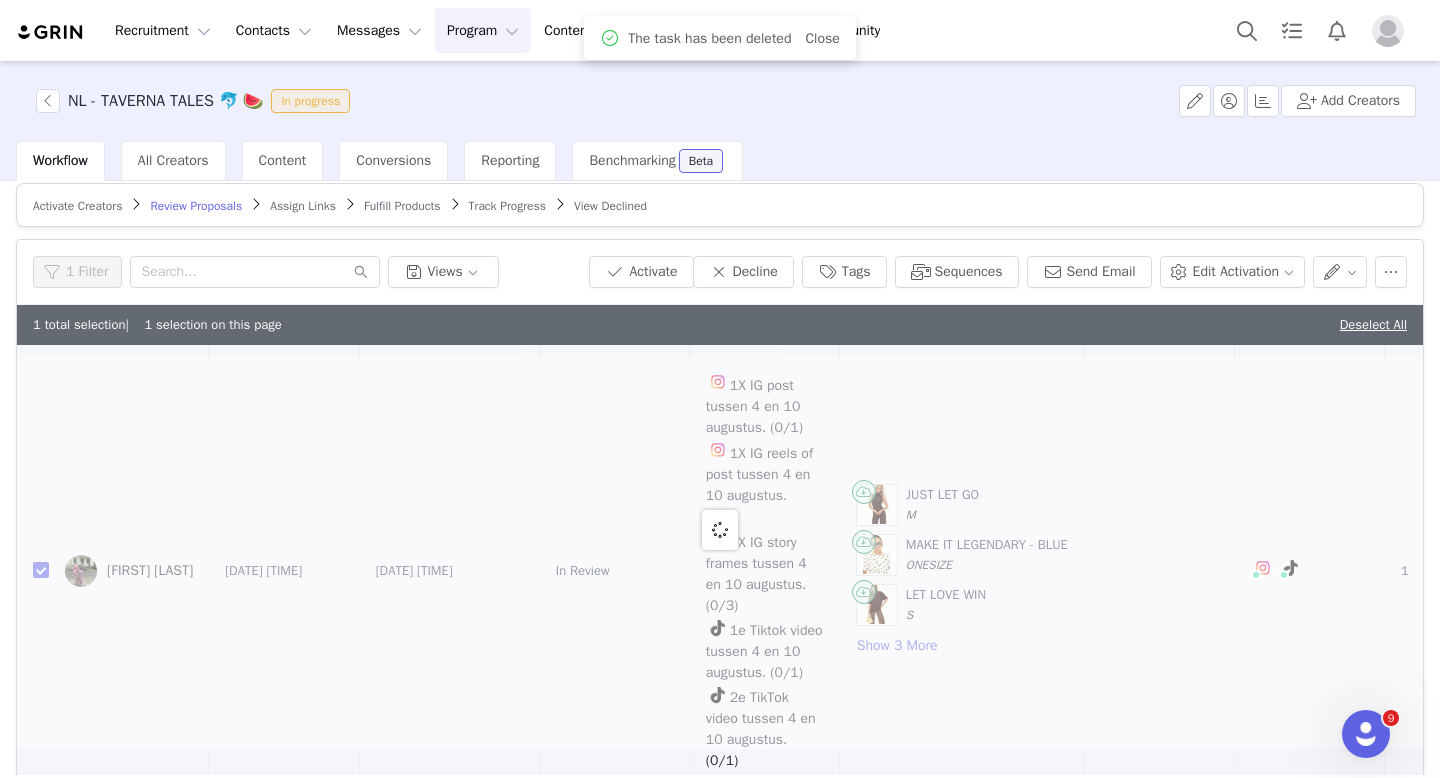 scroll, scrollTop: 0, scrollLeft: 0, axis: both 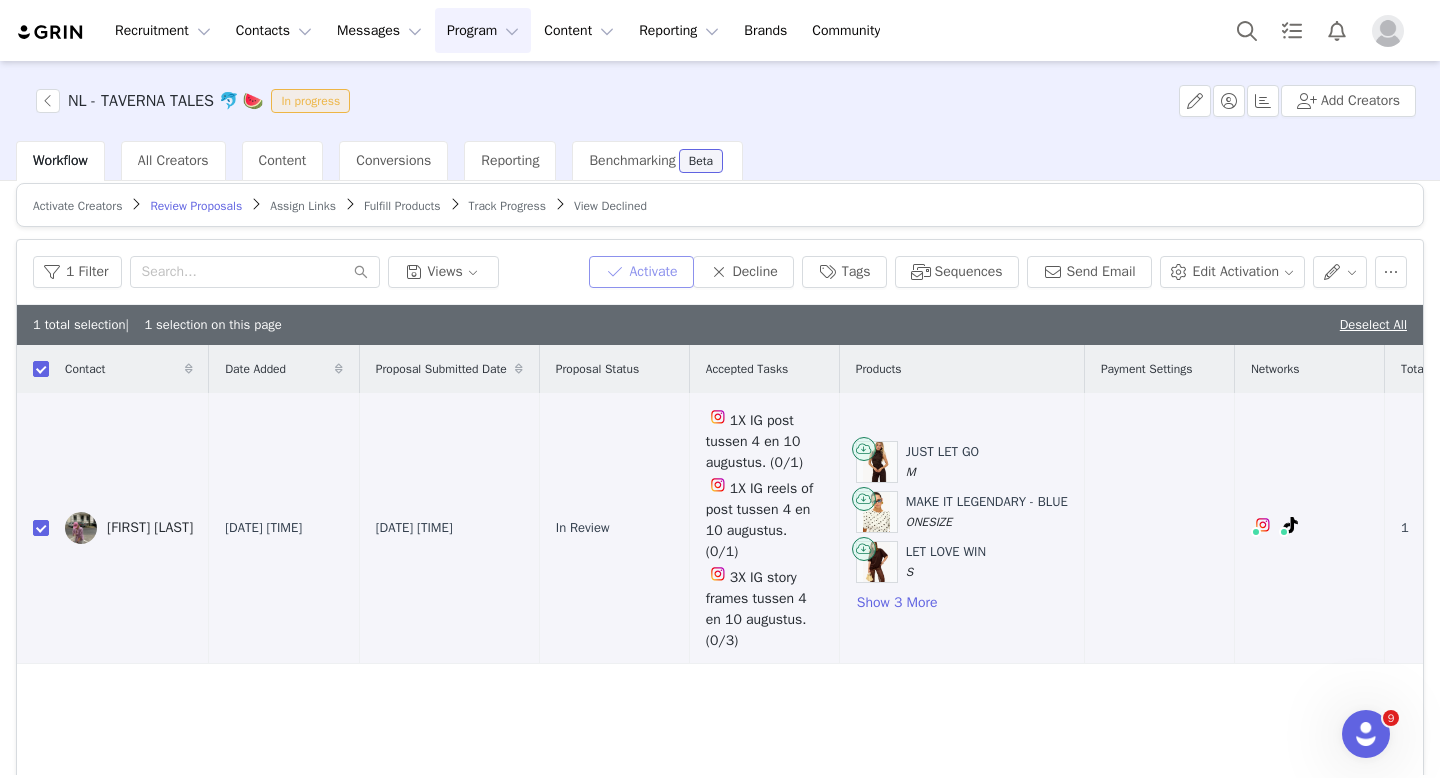 click on "Activate" at bounding box center [641, 272] 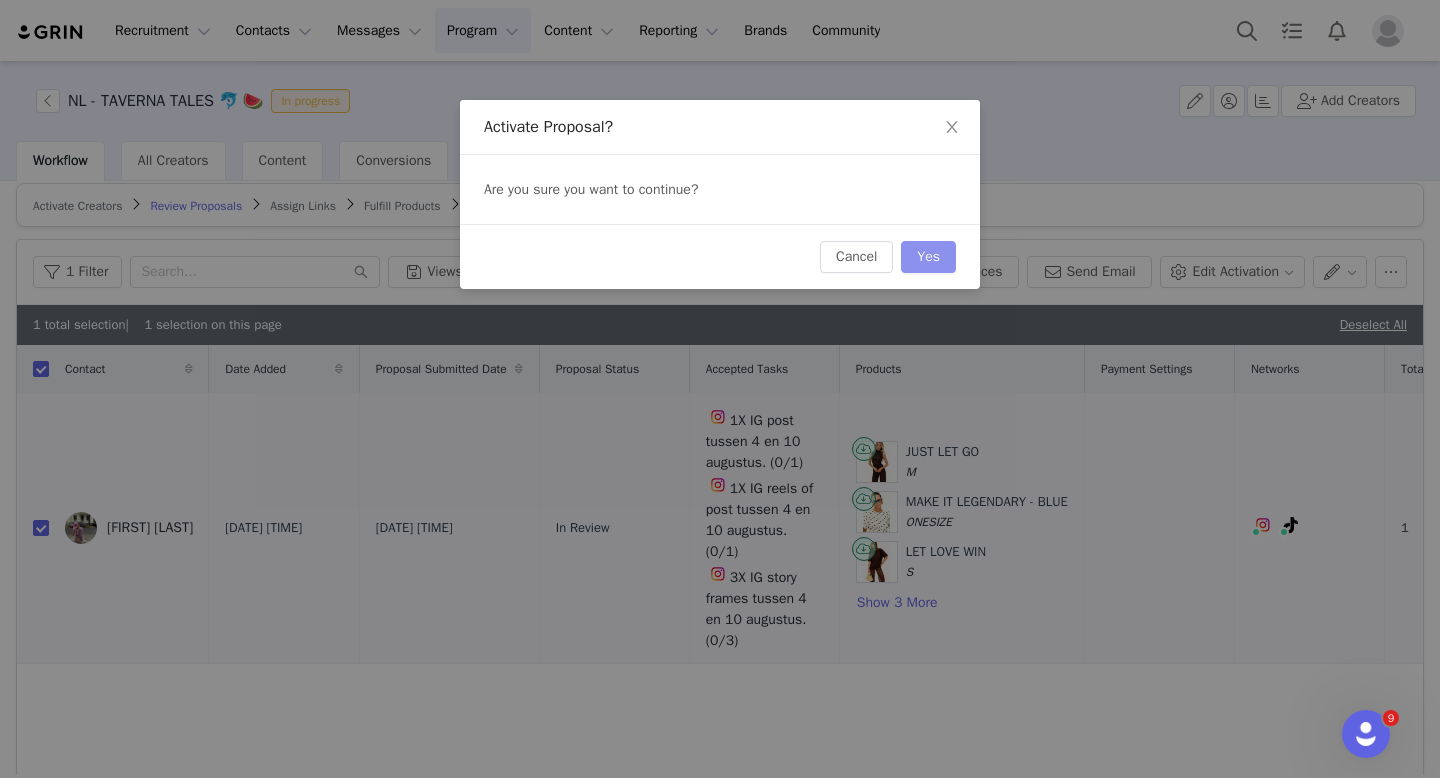 click on "Yes" at bounding box center (928, 257) 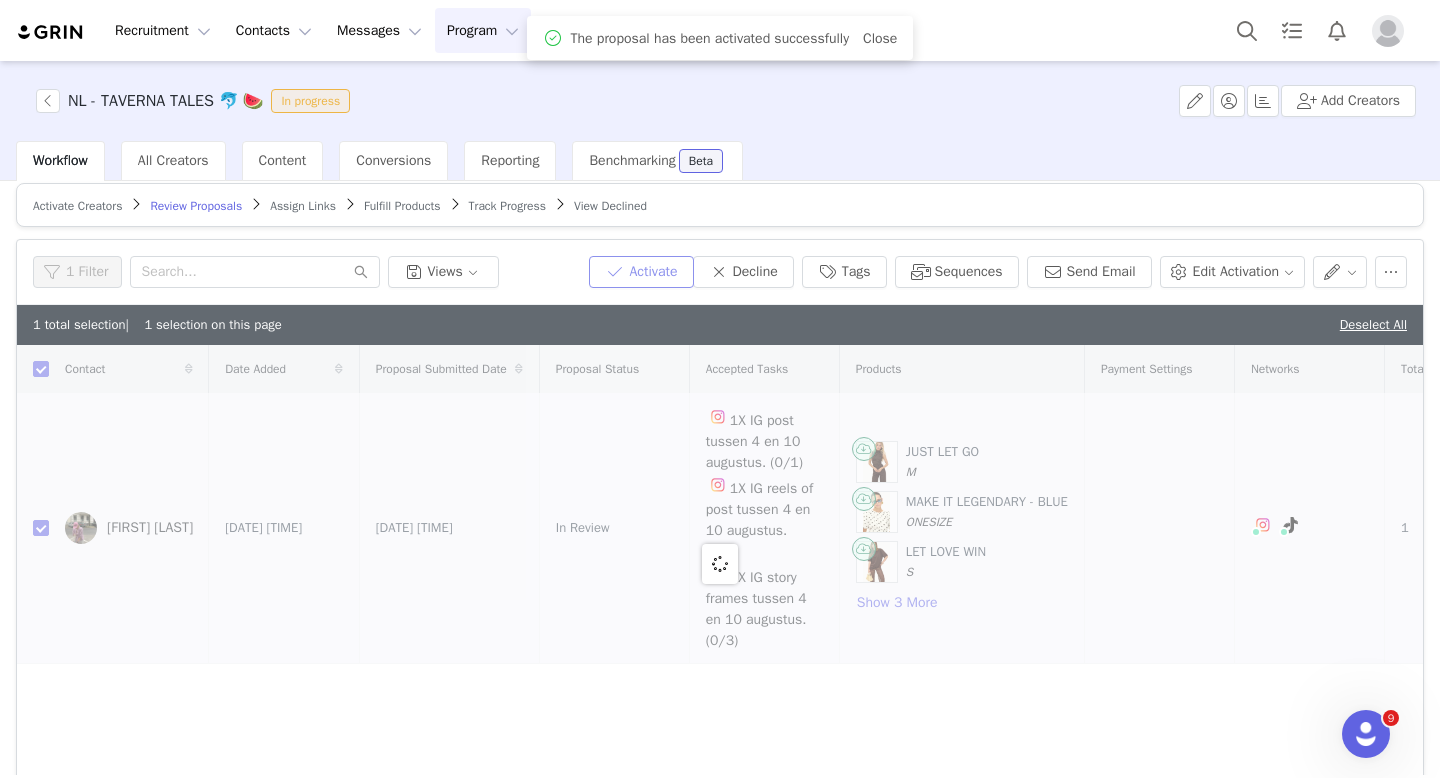 checkbox on "false" 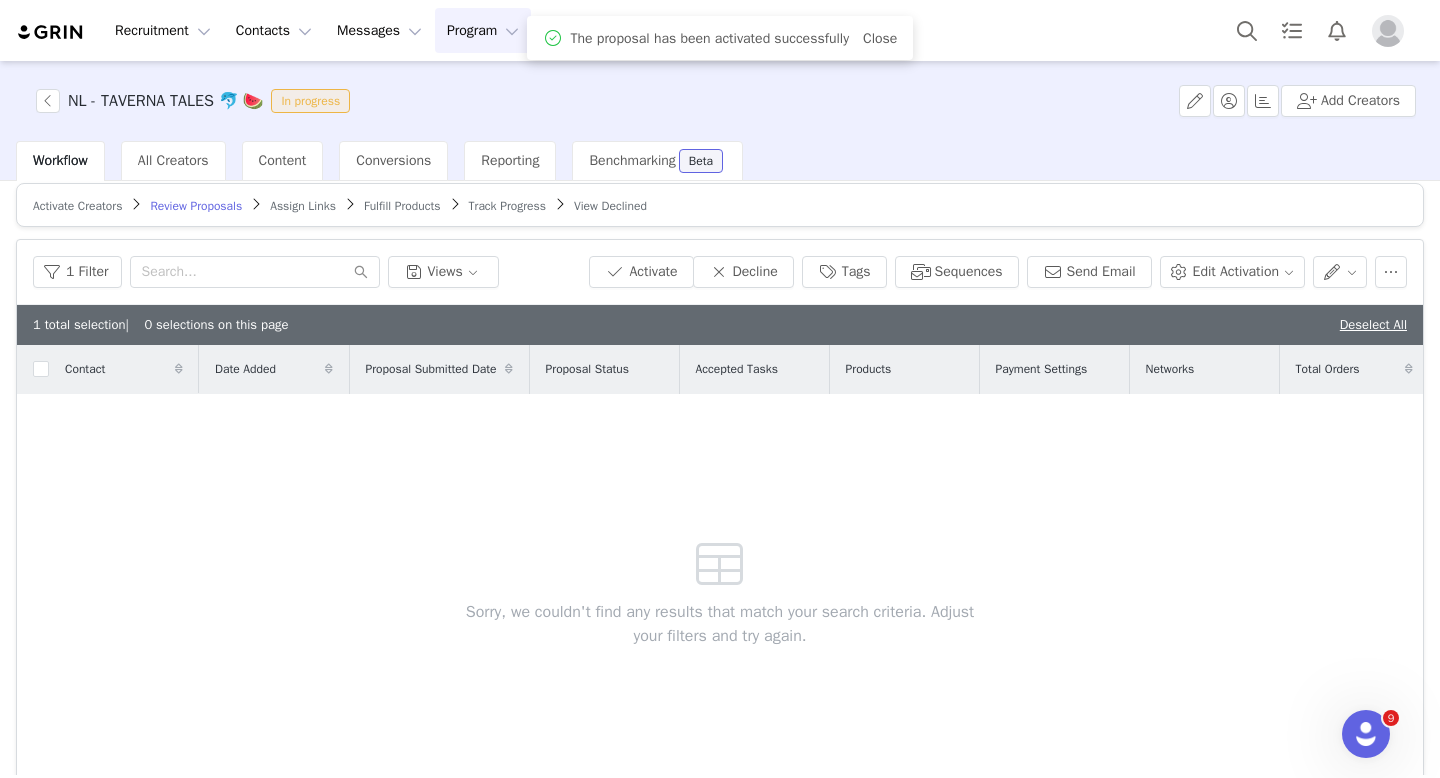 click on "Assign Links" at bounding box center [303, 206] 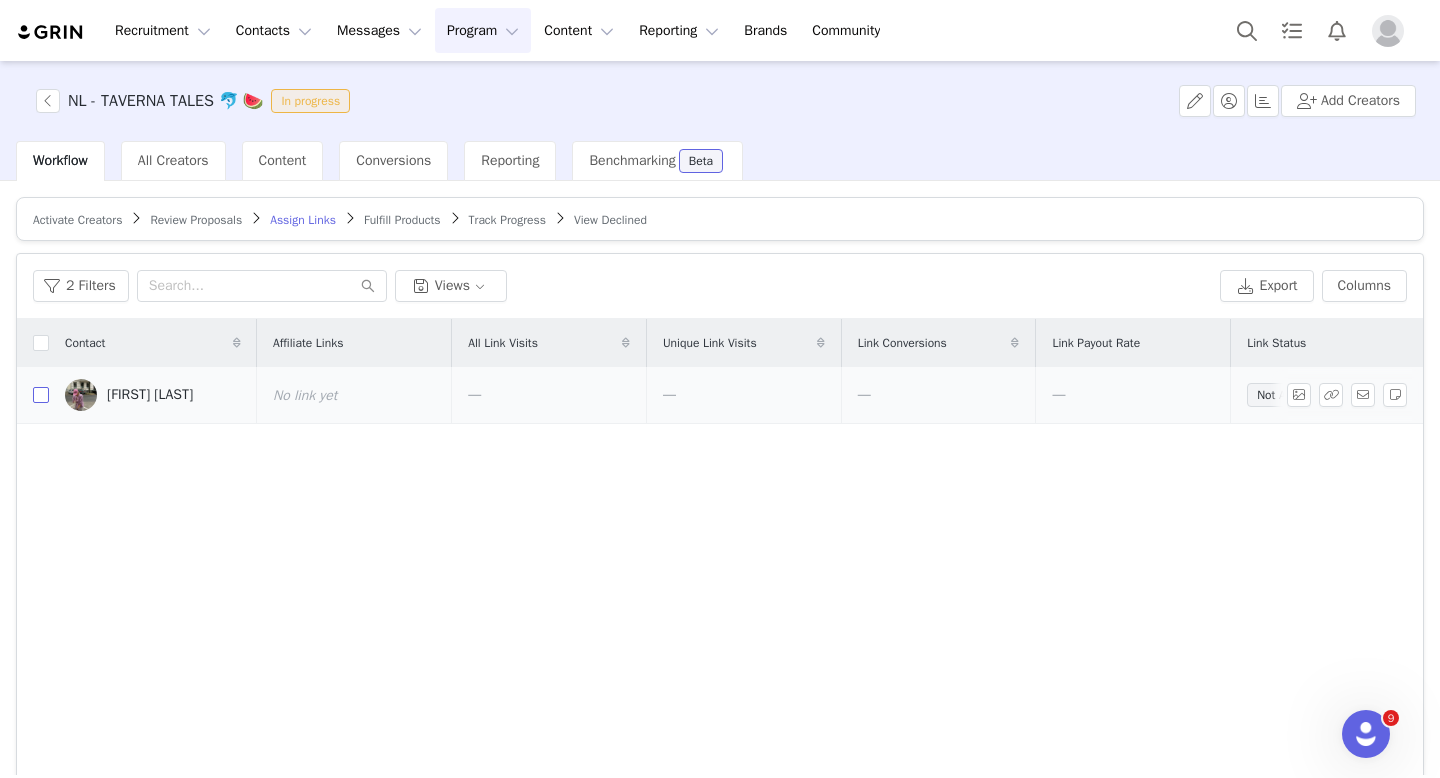 click at bounding box center (41, 395) 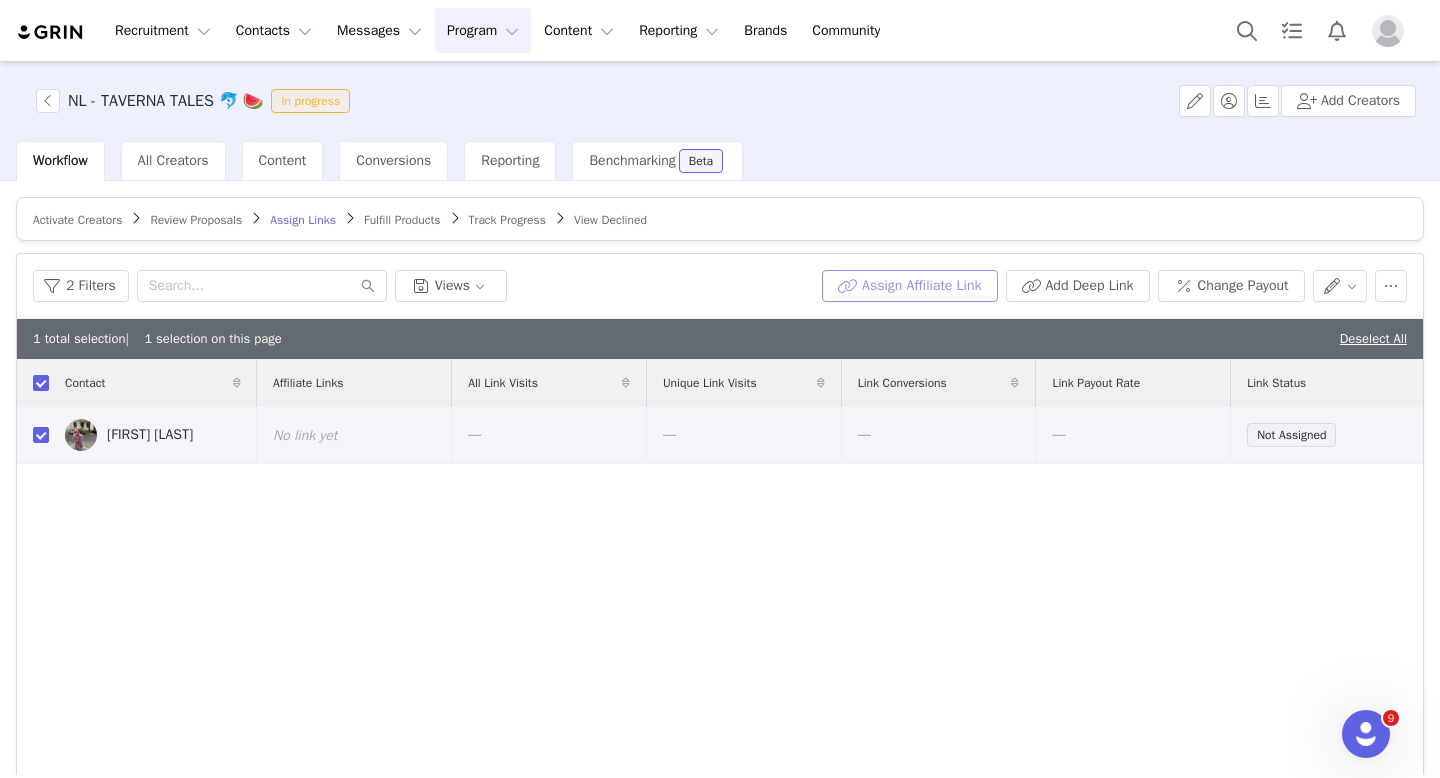 click on "Assign Affiliate Link" at bounding box center [909, 286] 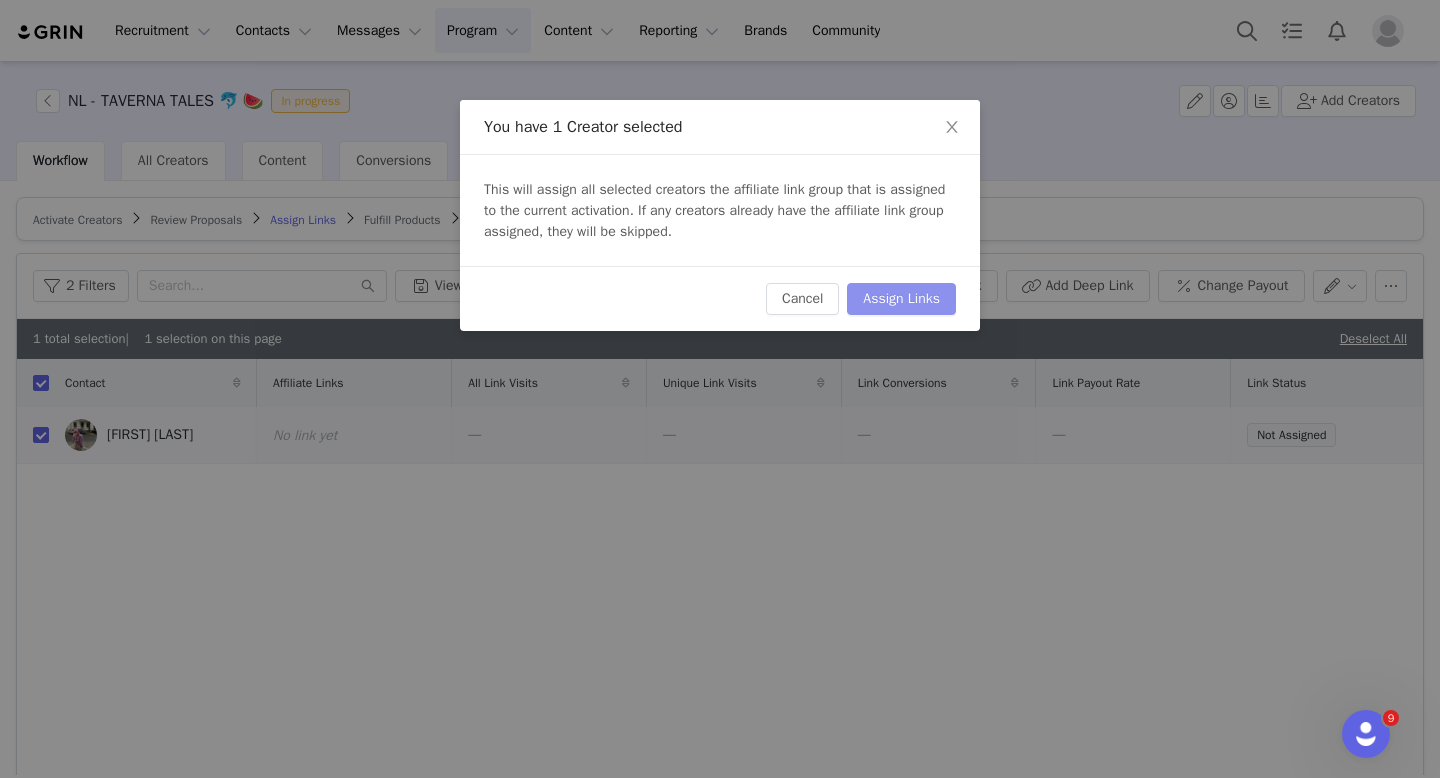 click on "Assign Links" at bounding box center [901, 299] 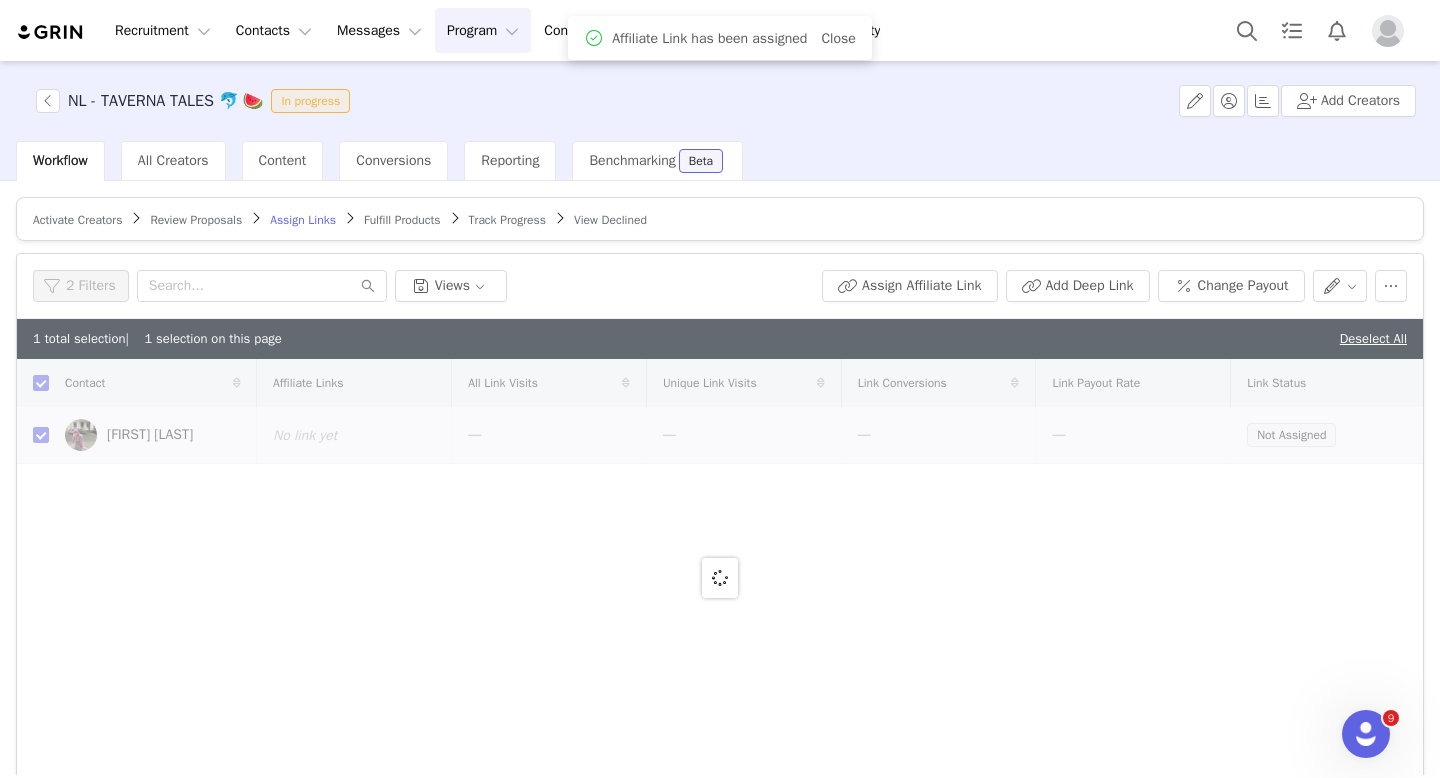 checkbox on "false" 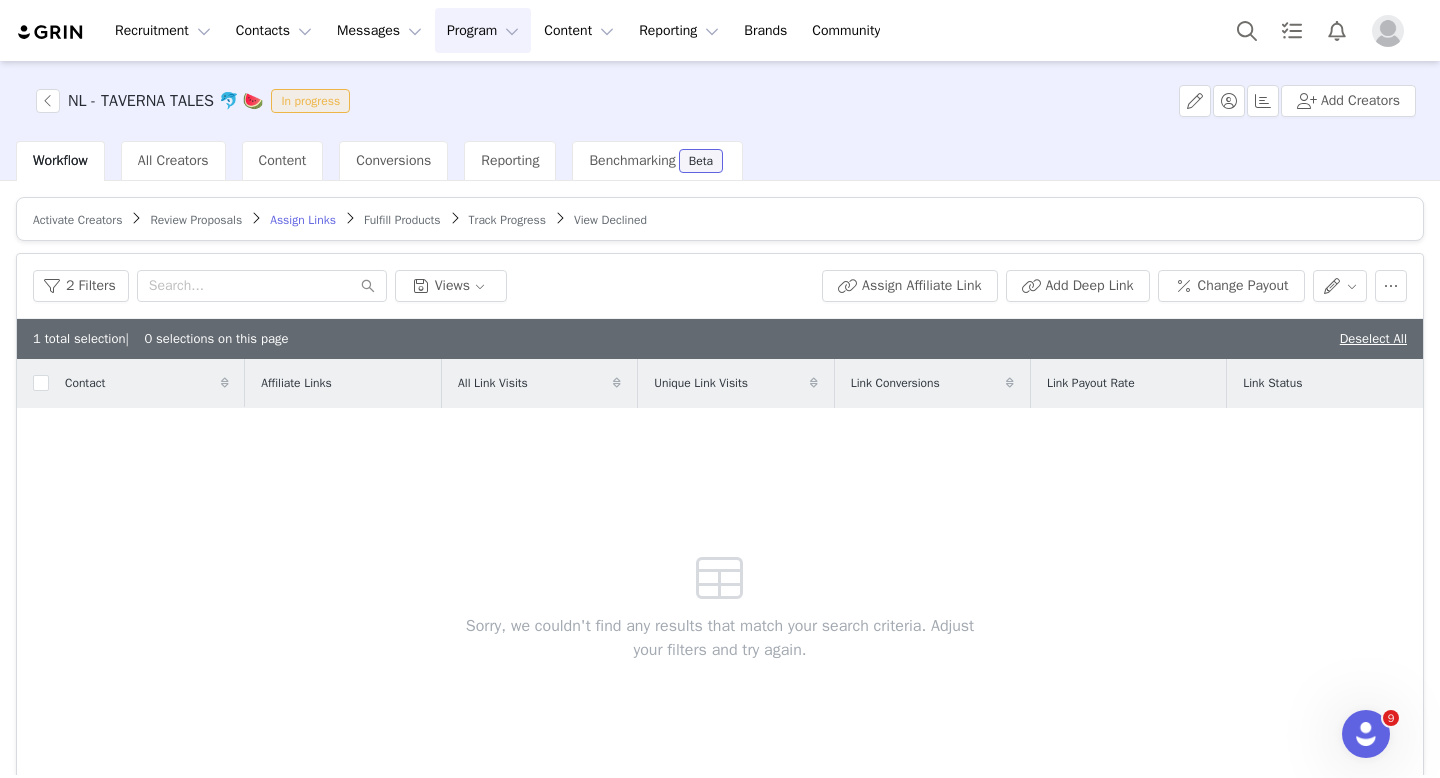 click on "Fulfill Products" at bounding box center [402, 220] 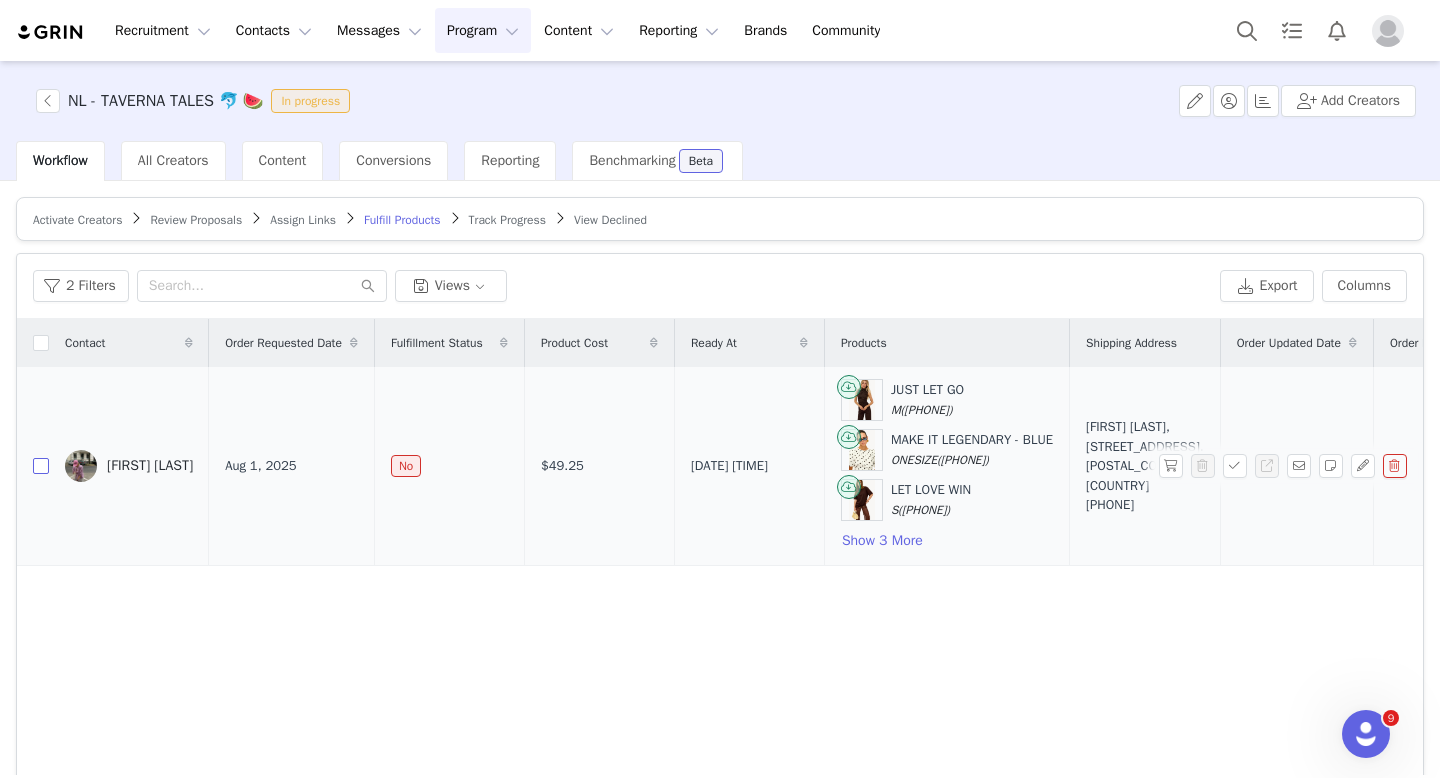 click at bounding box center [41, 466] 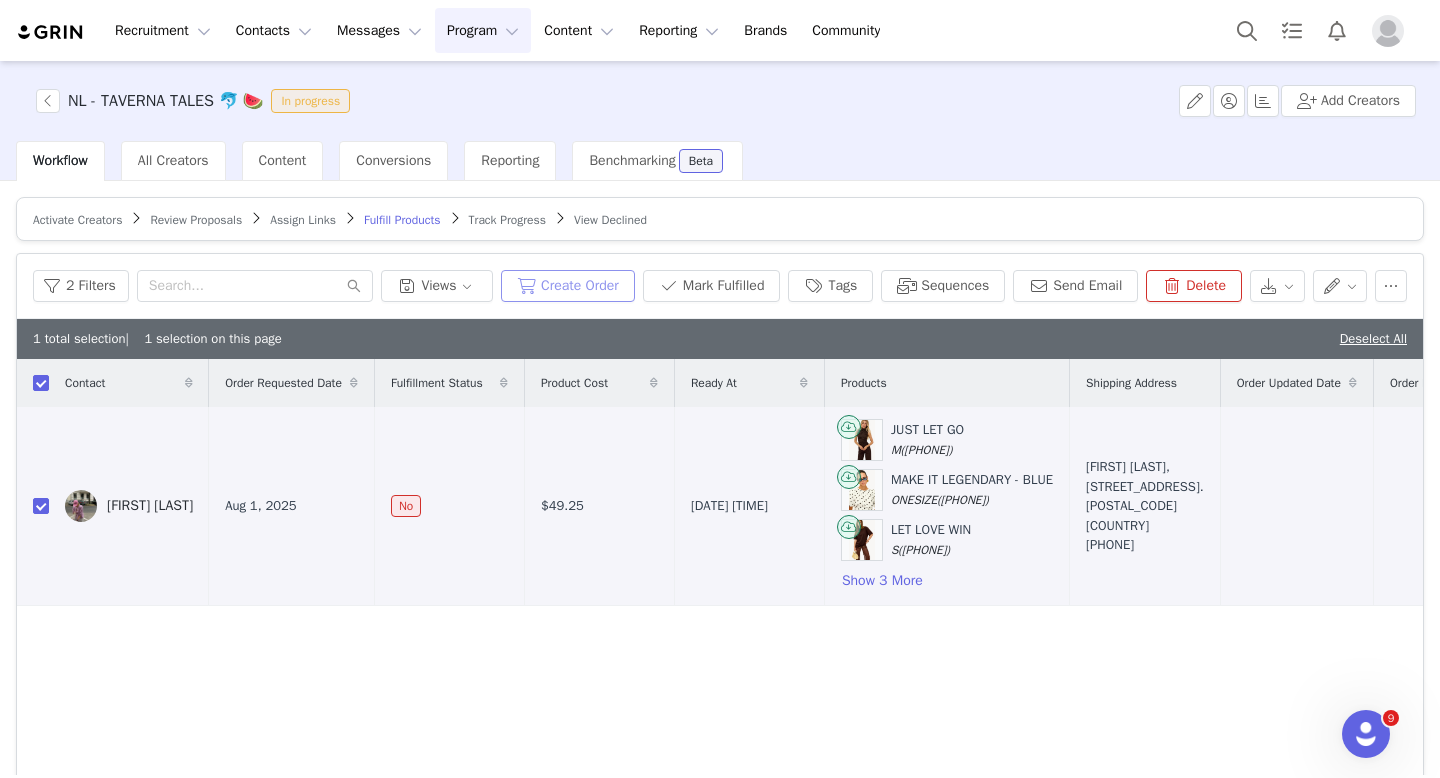 click on "Create Order" at bounding box center [568, 286] 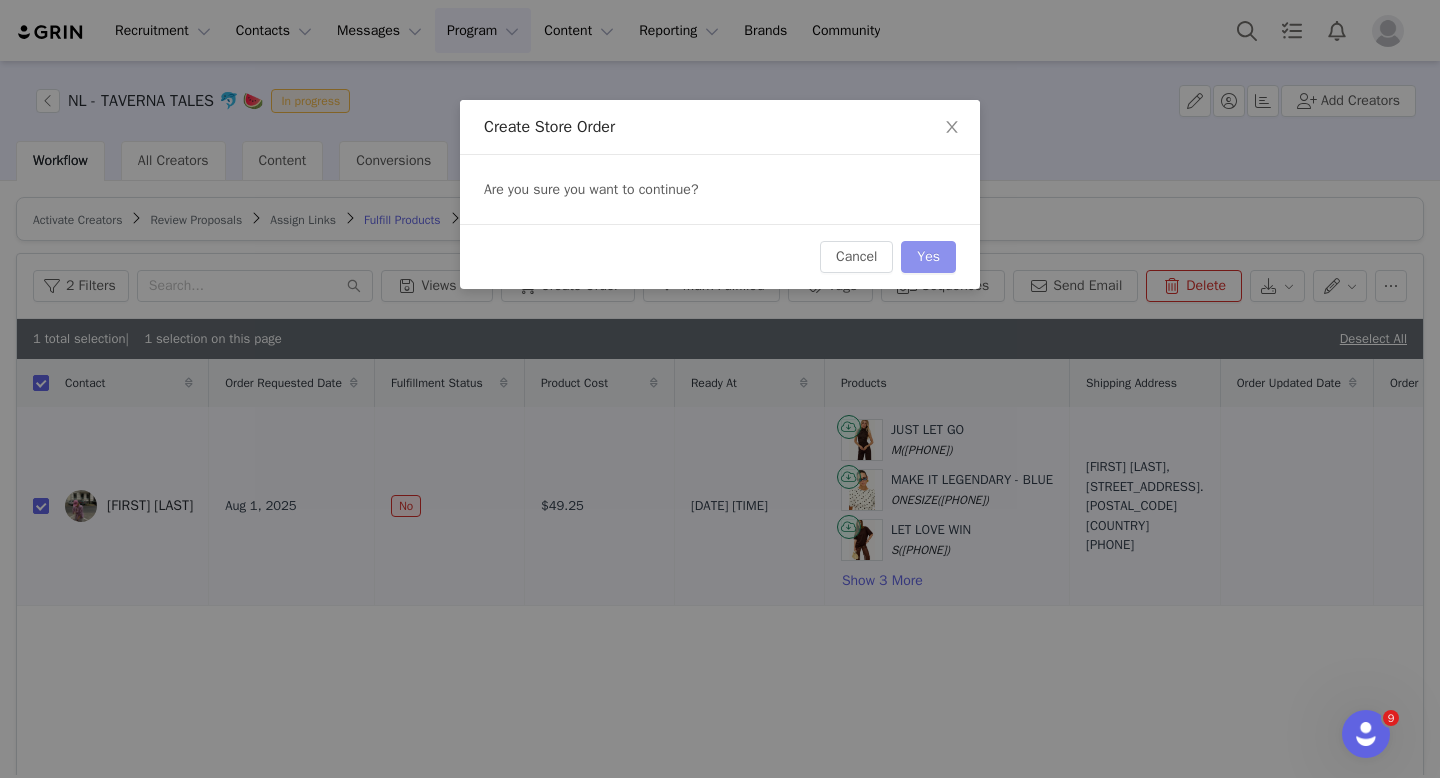click on "Yes" at bounding box center [928, 257] 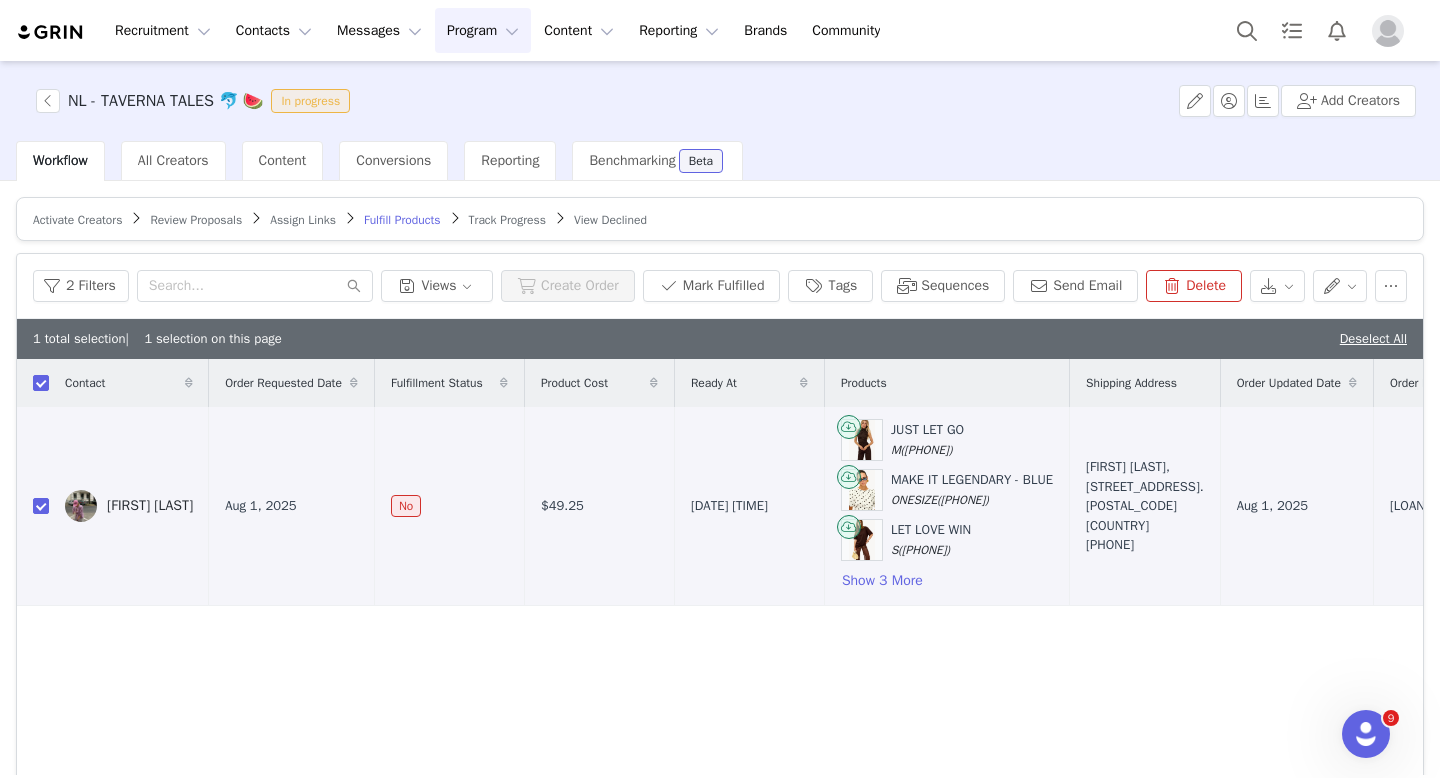 click on "Track Progress" at bounding box center [507, 220] 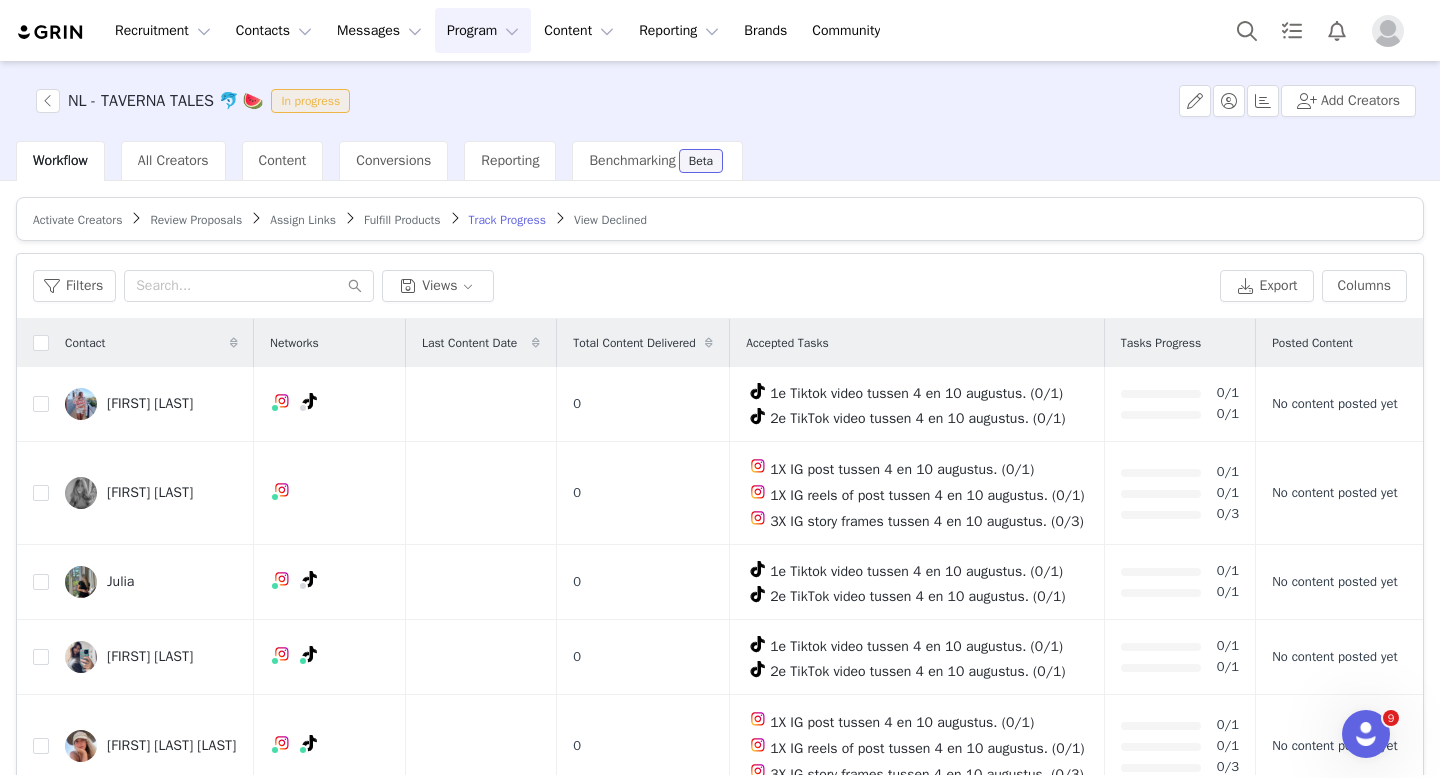 click on "Fulfill Products" at bounding box center (402, 220) 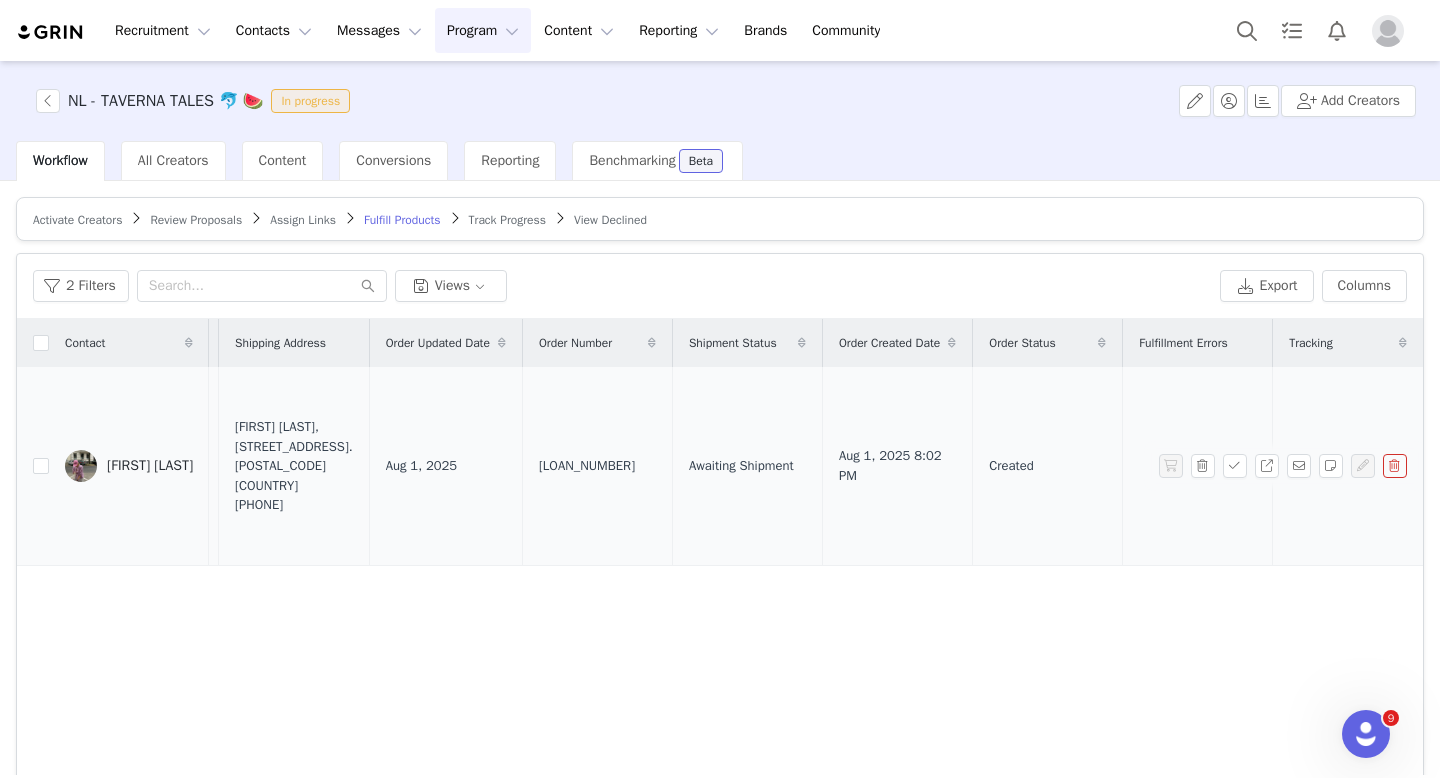 scroll, scrollTop: 0, scrollLeft: 888, axis: horizontal 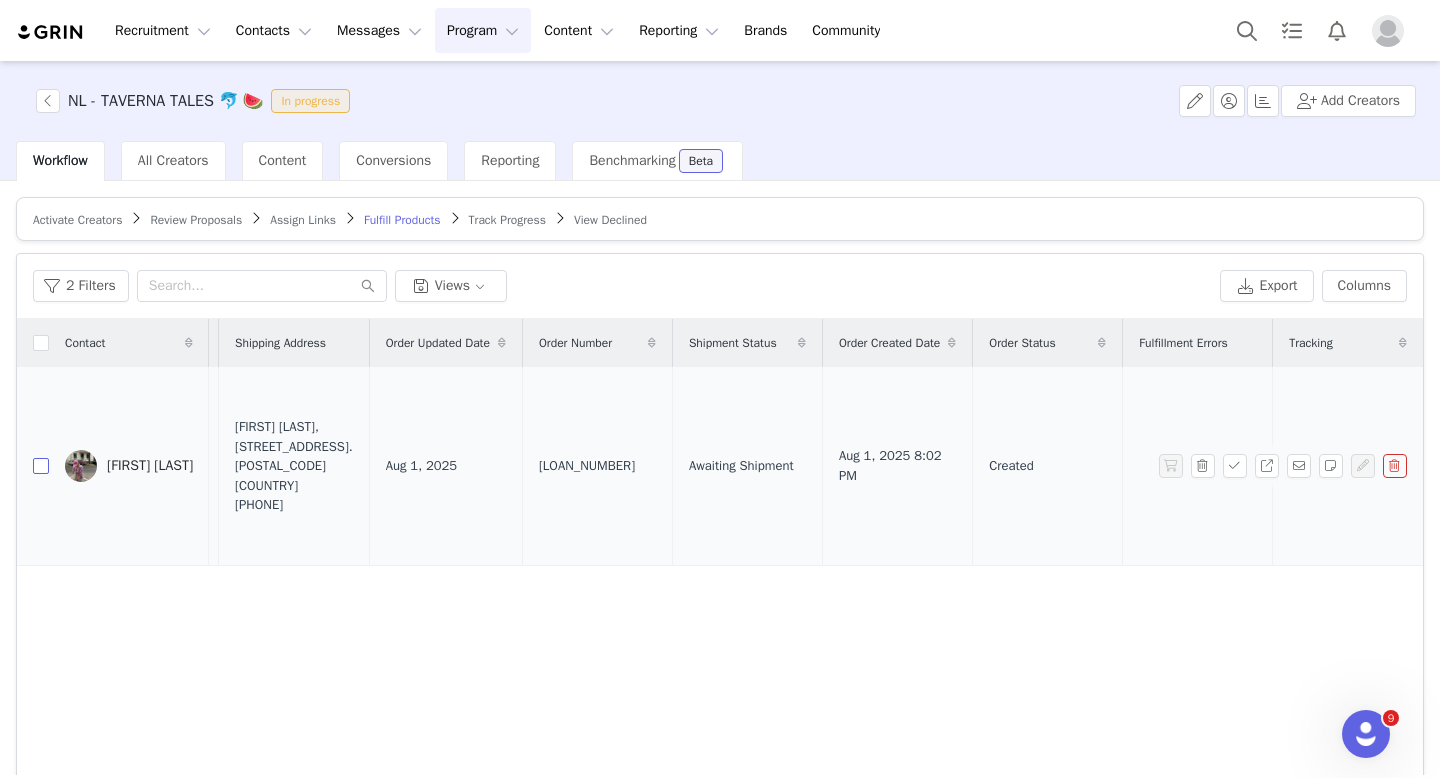 click at bounding box center (41, 466) 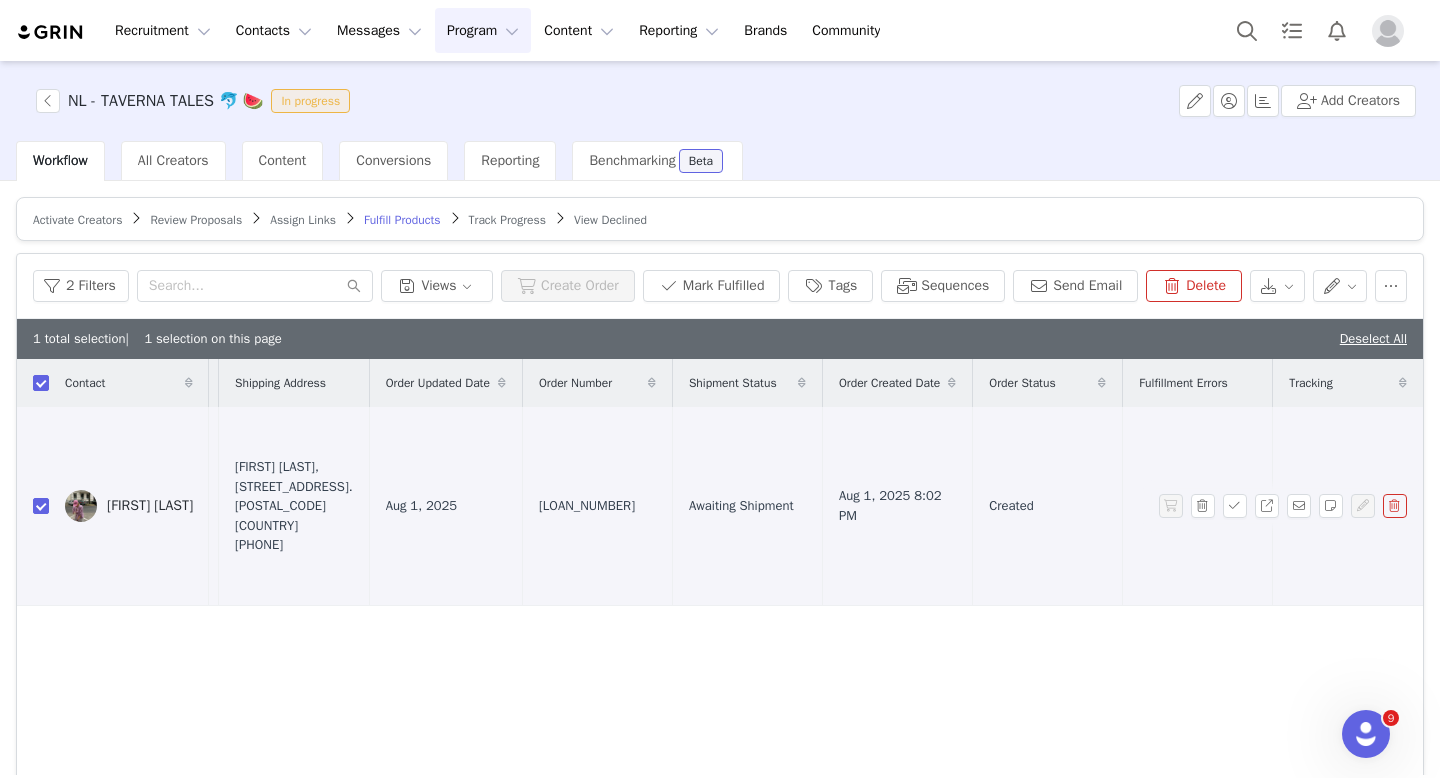 scroll, scrollTop: 0, scrollLeft: 962, axis: horizontal 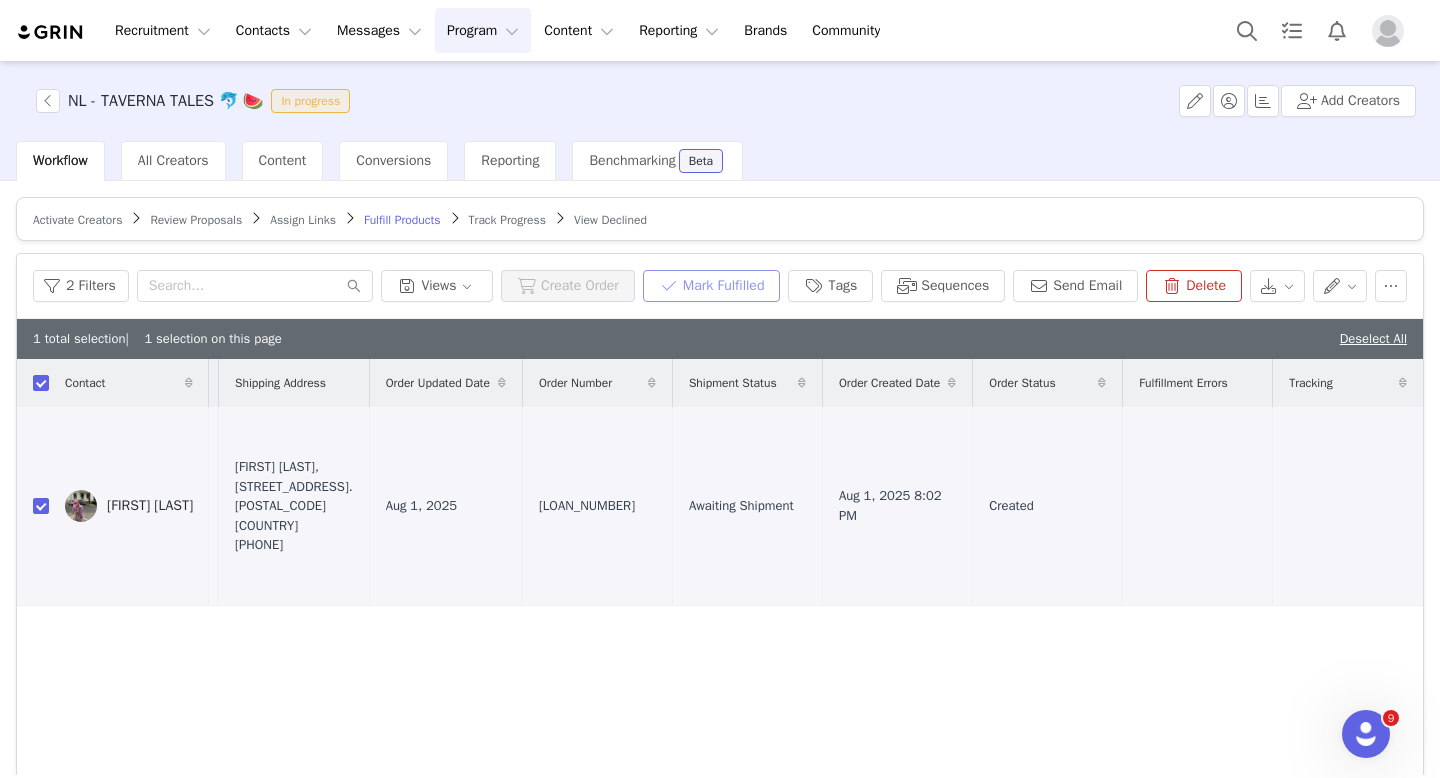 click on "Mark Fulfilled" at bounding box center [712, 286] 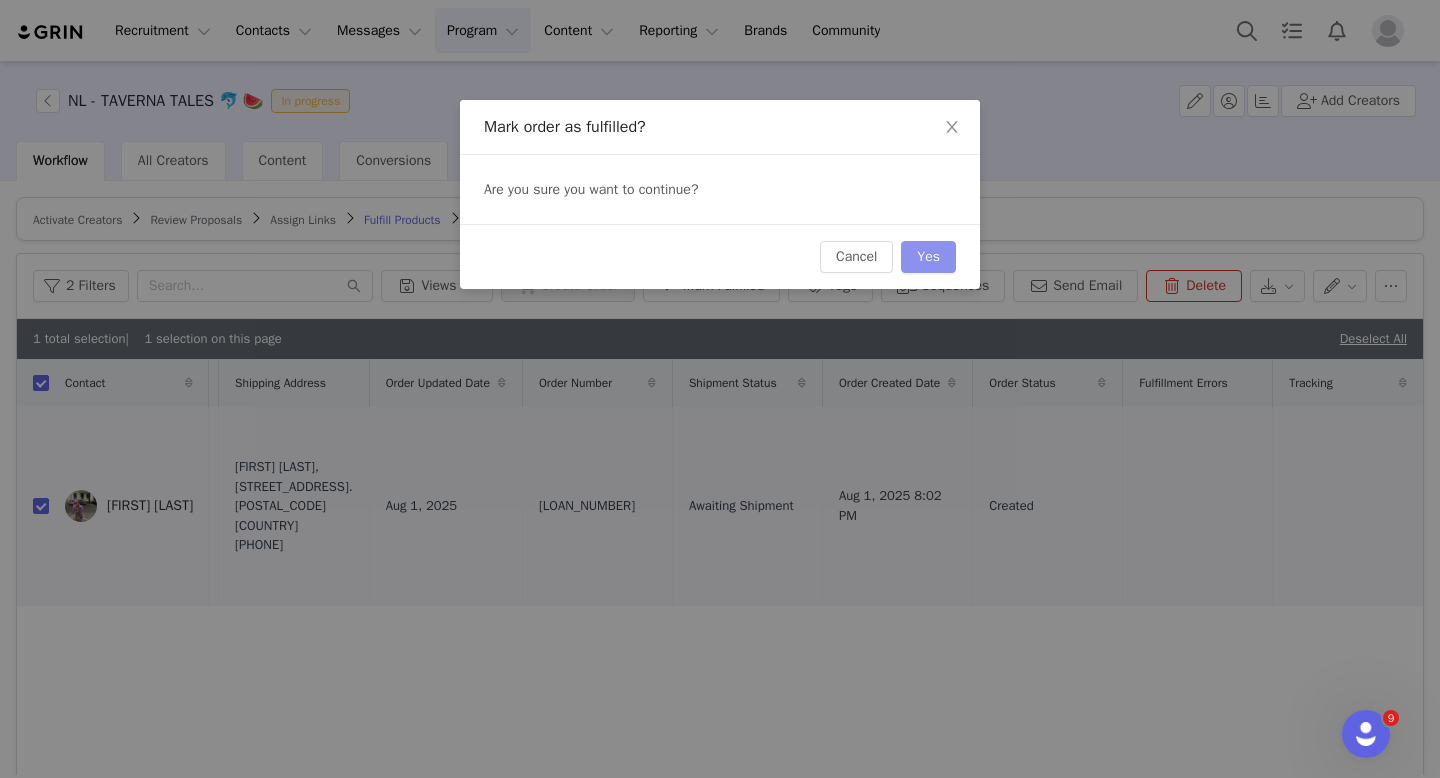click on "Yes" at bounding box center [928, 257] 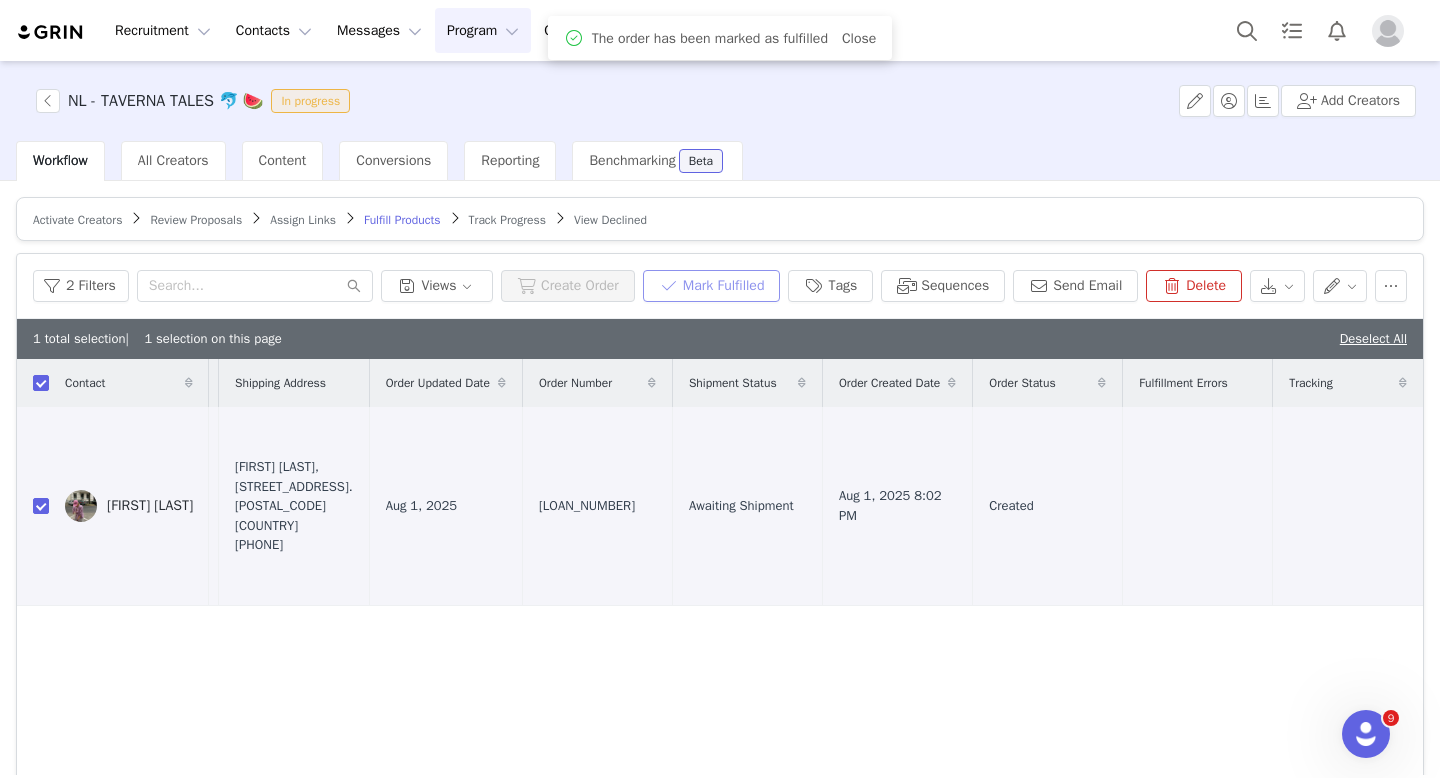 scroll, scrollTop: 0, scrollLeft: 0, axis: both 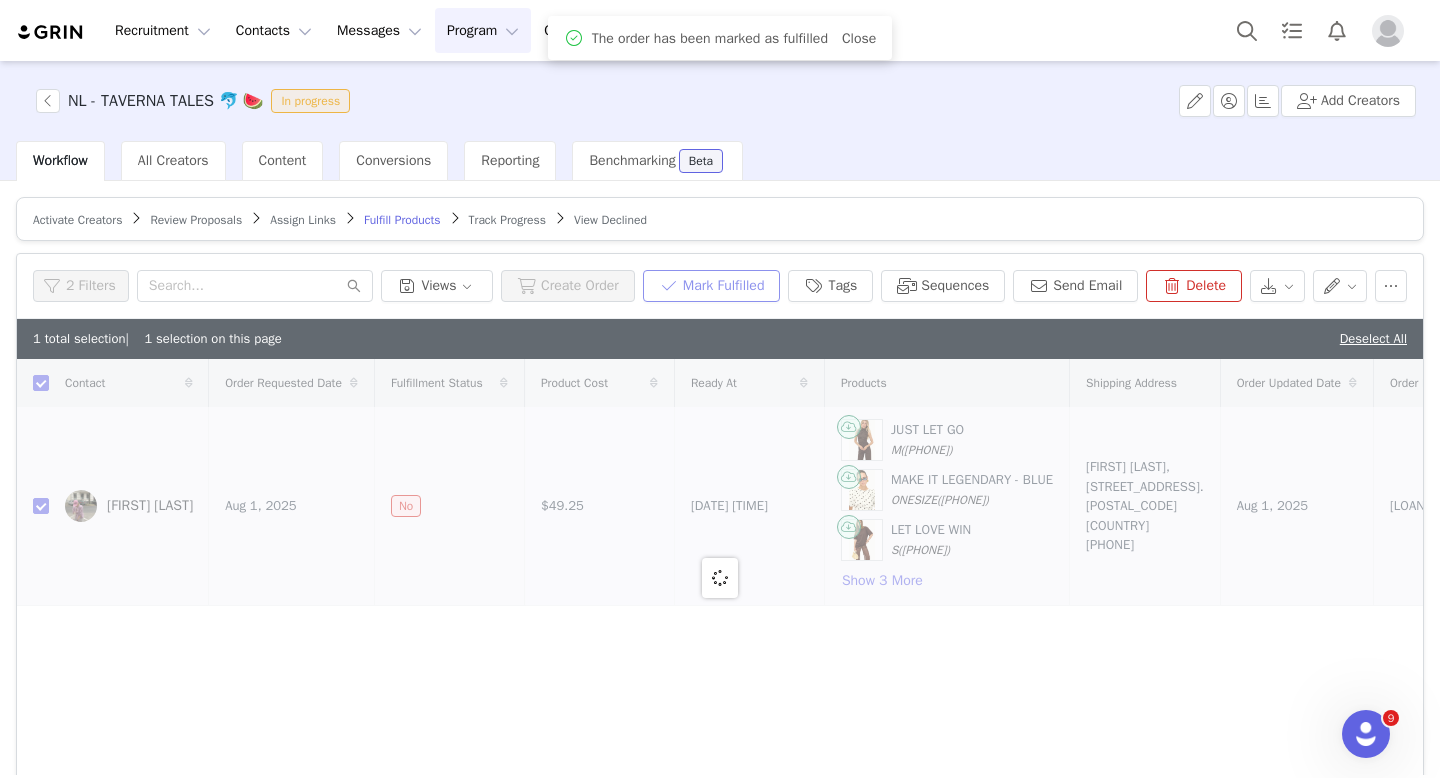 checkbox on "false" 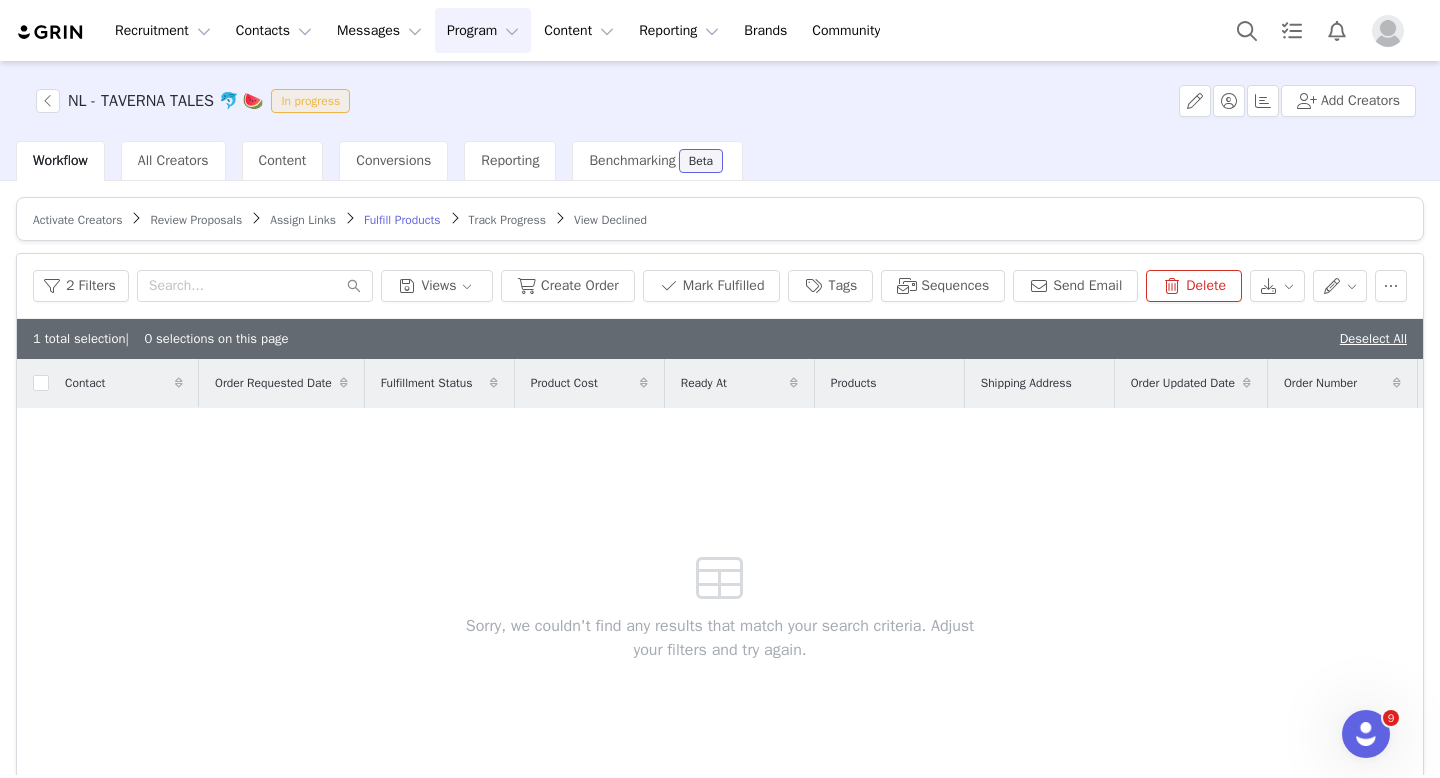 click on "Program Program" at bounding box center [483, 30] 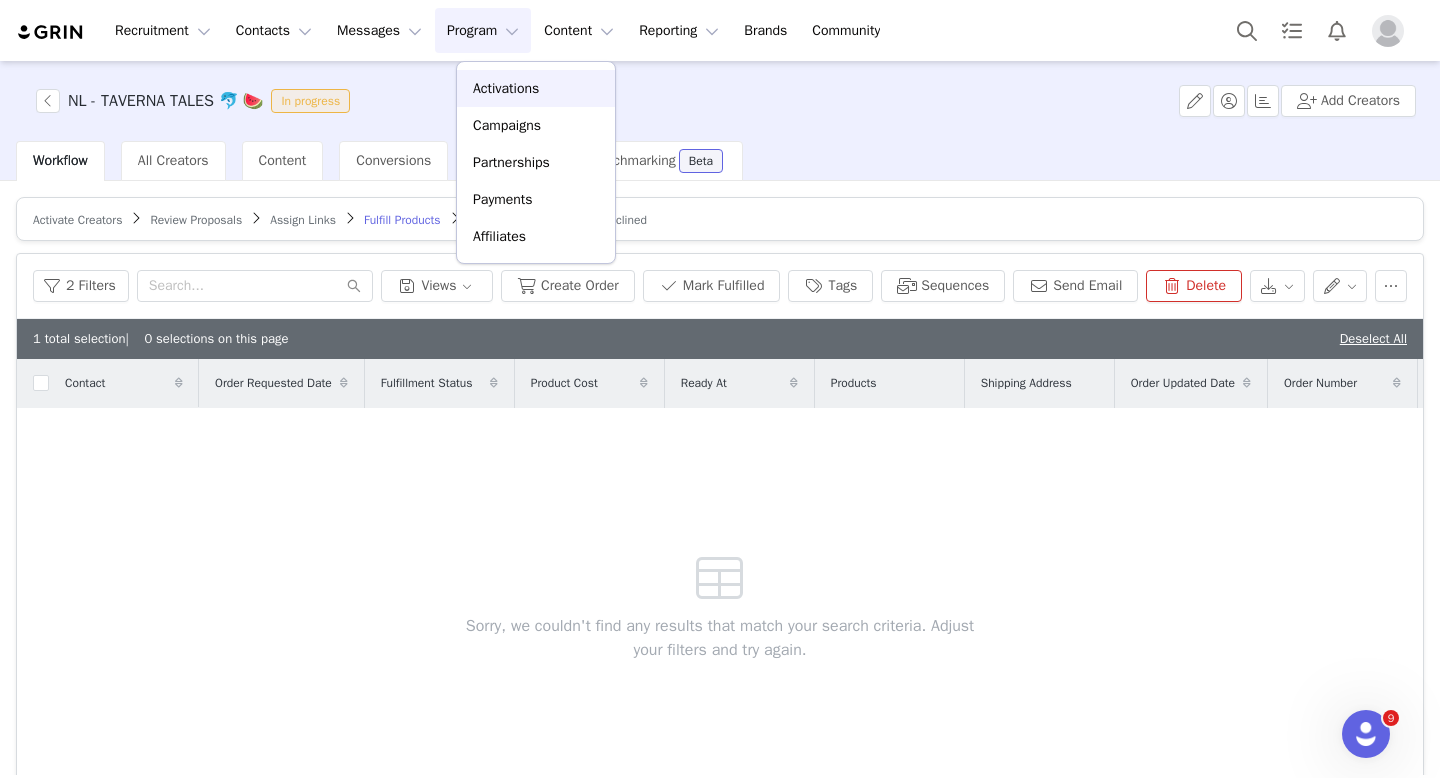 click on "Activations" at bounding box center (506, 88) 